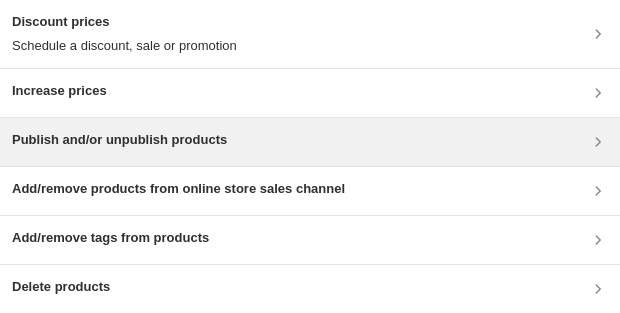 click on "Publish and/or unpublish products" at bounding box center [310, 142] 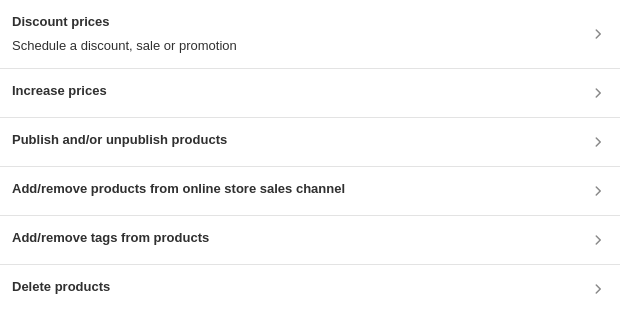click on "Publish and/or unpublish products" at bounding box center (119, 142) 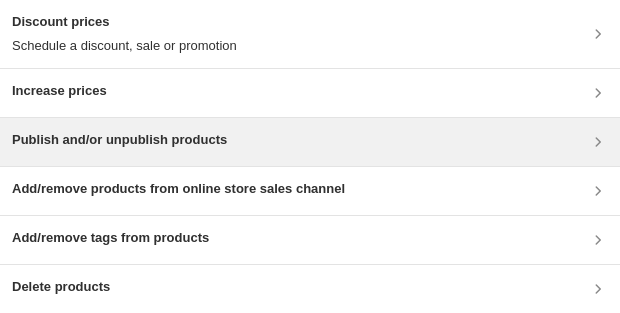 click on "Publish and/or unpublish products" at bounding box center (310, 142) 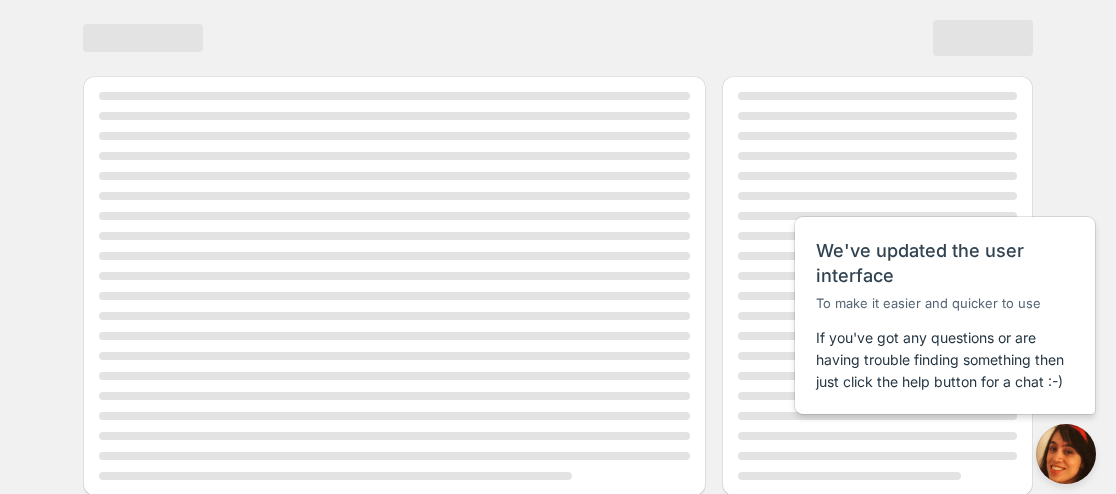scroll, scrollTop: 0, scrollLeft: 0, axis: both 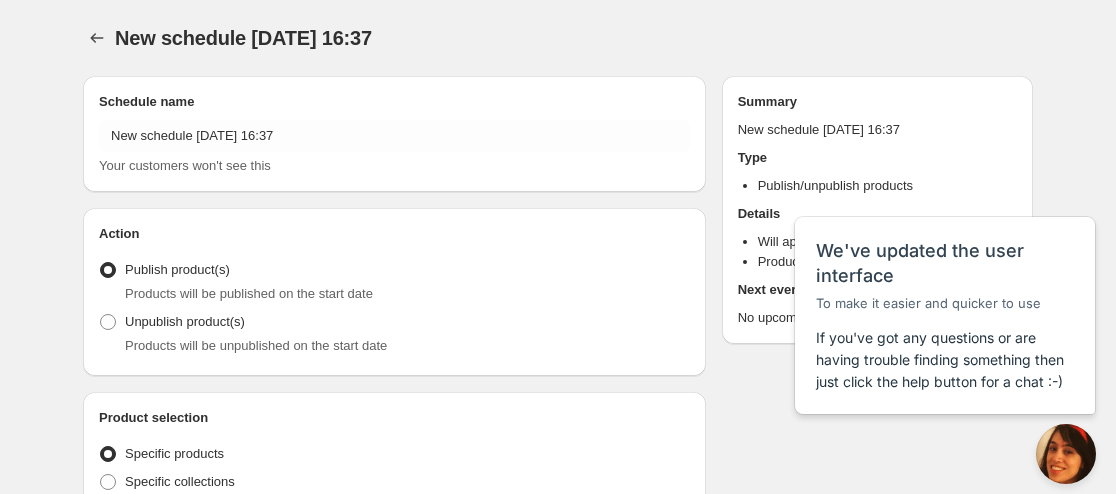 radio on "true" 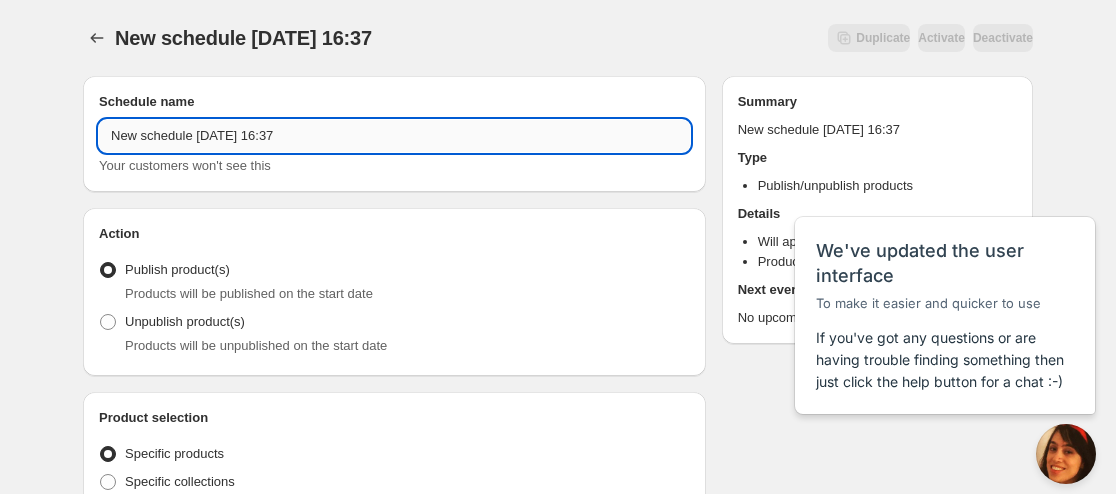 click on "New schedule [DATE] 16:37" at bounding box center [394, 136] 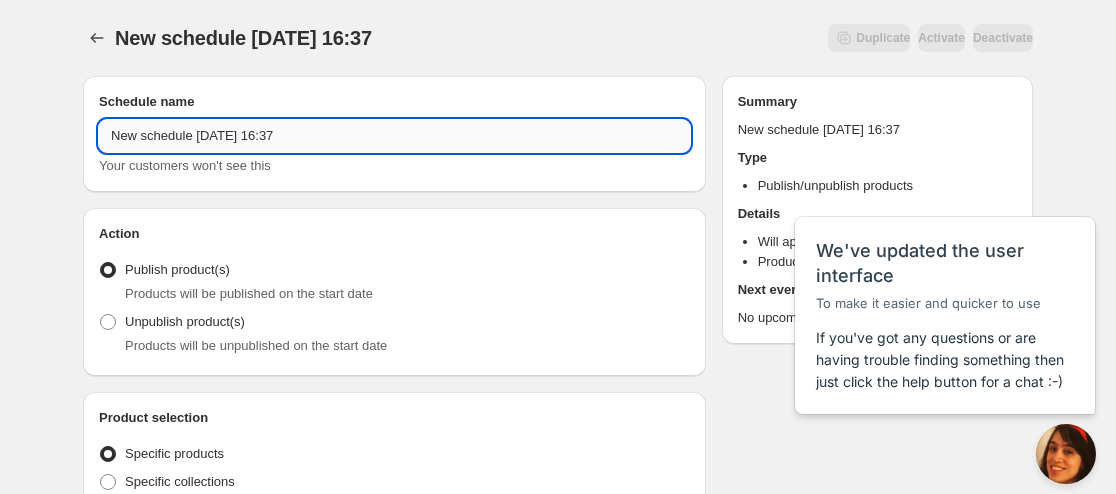 paste on "[PERSON_NAME] BLANC" 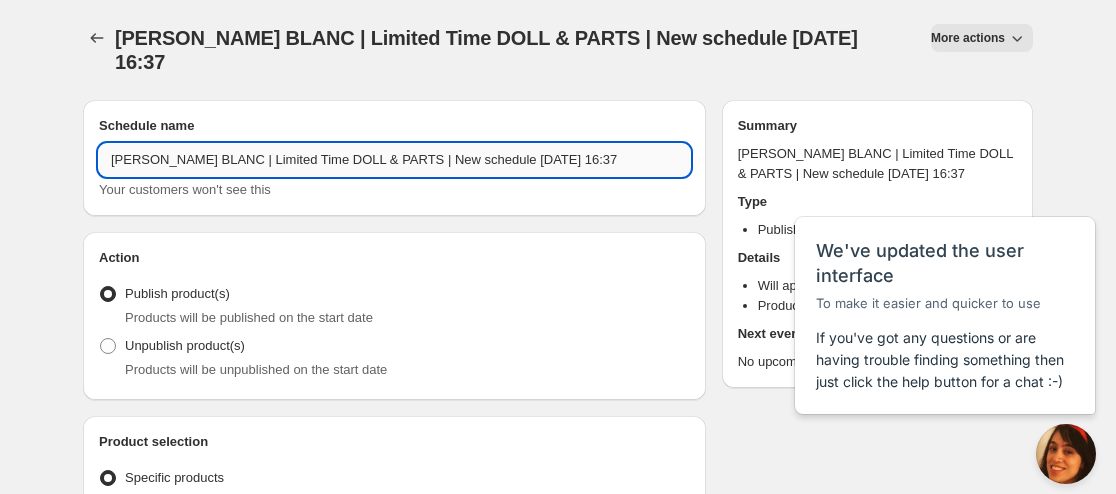 drag, startPoint x: 372, startPoint y: 138, endPoint x: 485, endPoint y: 129, distance: 113.35784 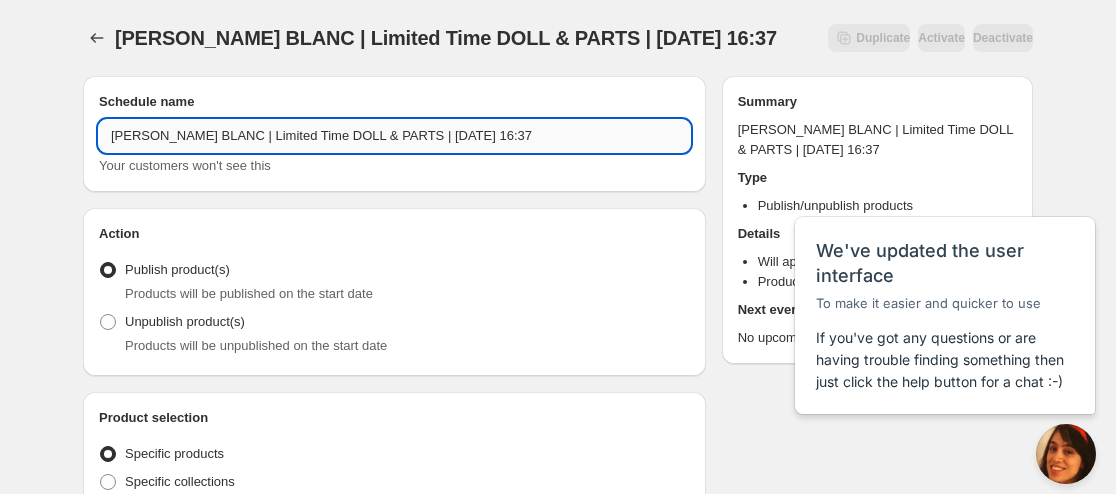 drag, startPoint x: 449, startPoint y: 133, endPoint x: 526, endPoint y: 134, distance: 77.00649 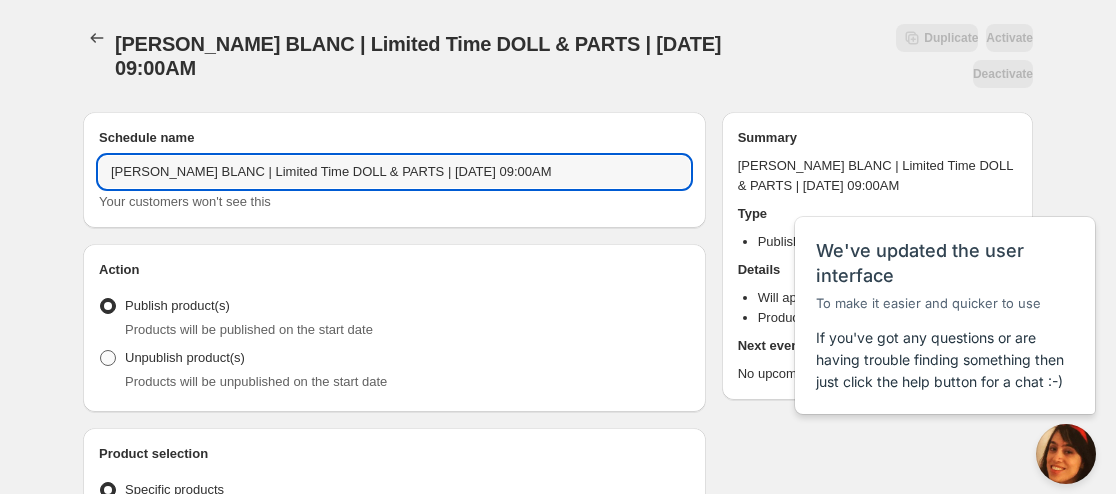 type on "[PERSON_NAME] BLANC | Limited Time DOLL & PARTS | [DATE] 09:00AM" 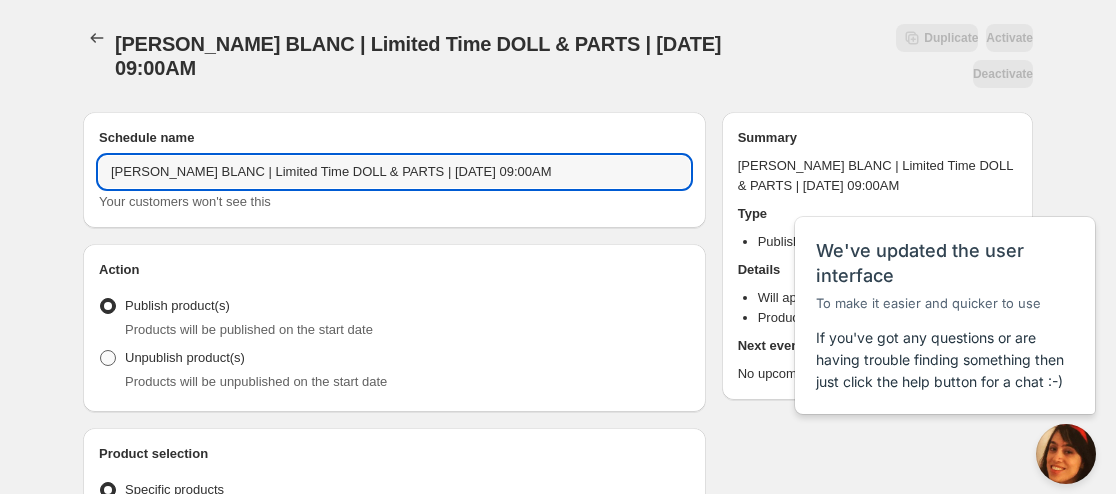 radio on "true" 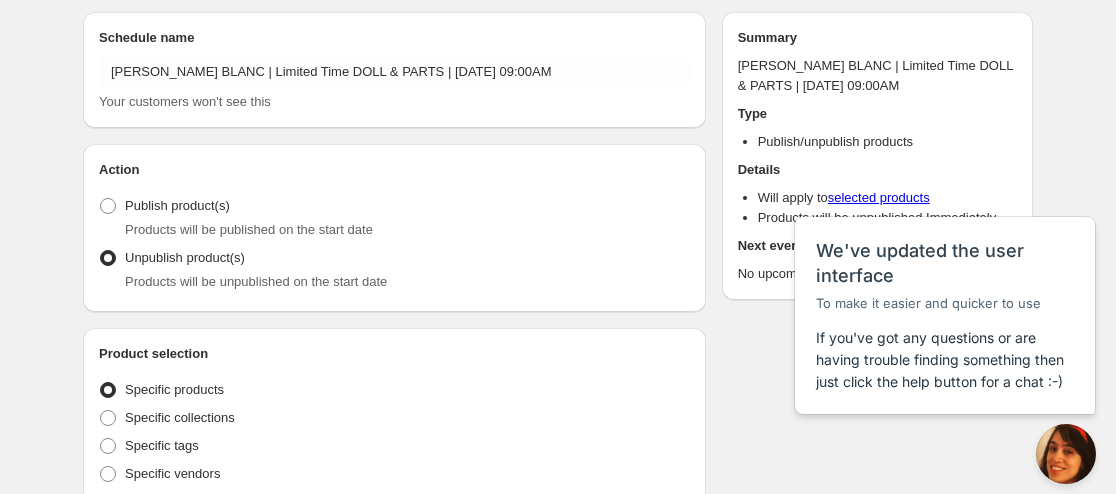 scroll, scrollTop: 200, scrollLeft: 0, axis: vertical 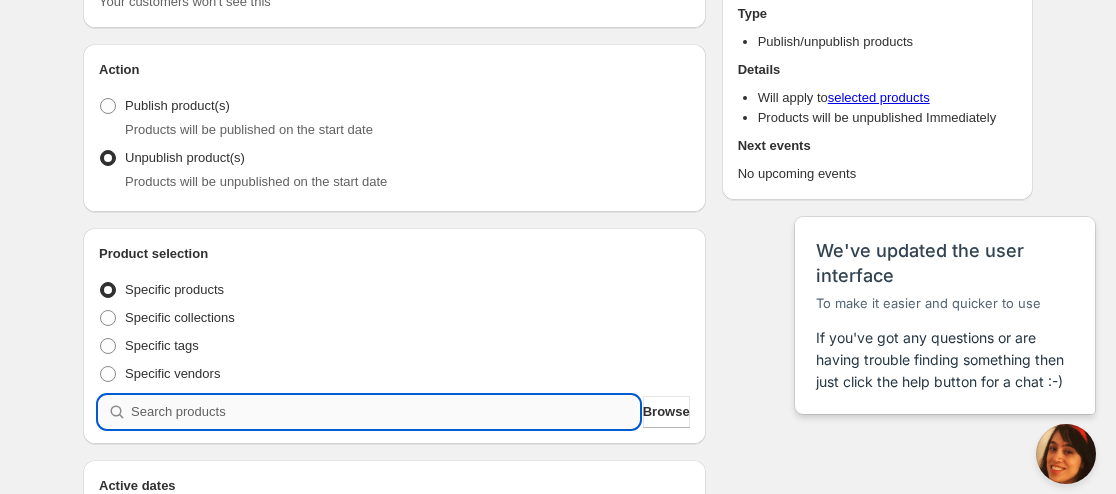 click at bounding box center [385, 412] 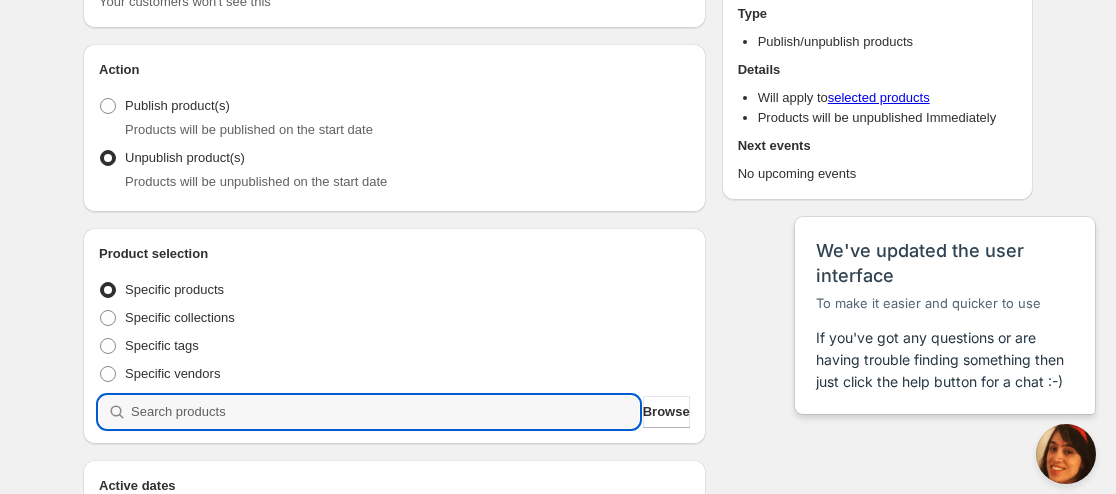 paste on "9174370779379" 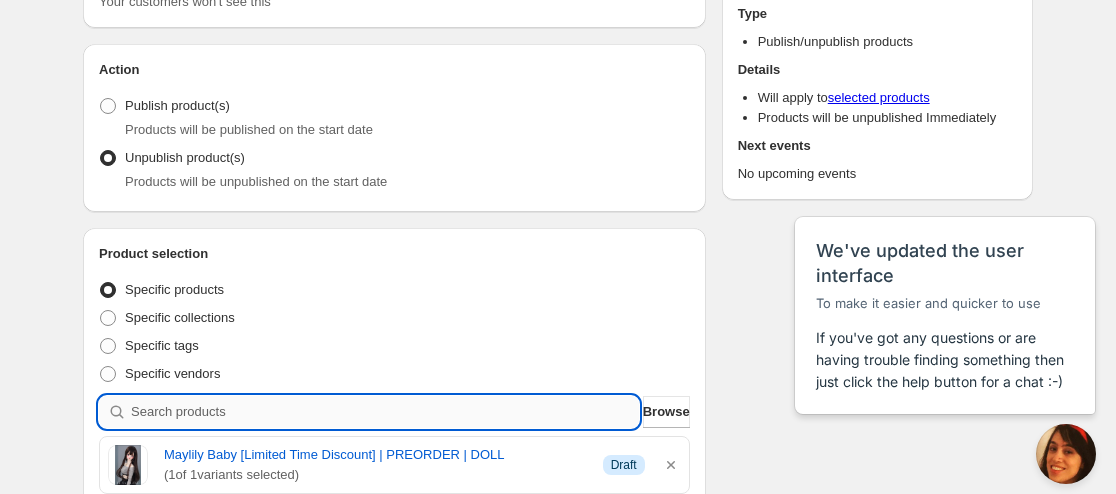 click at bounding box center [385, 412] 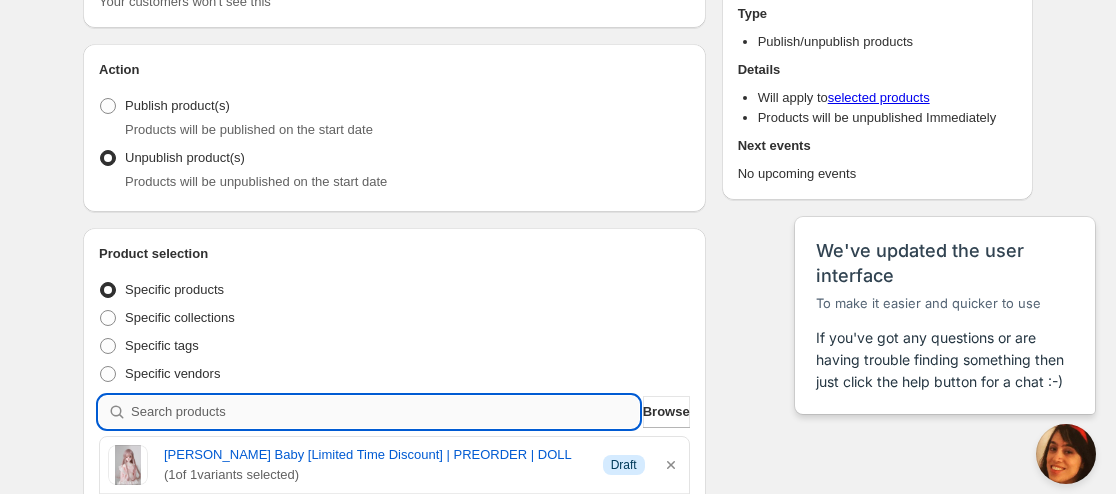 click at bounding box center (385, 412) 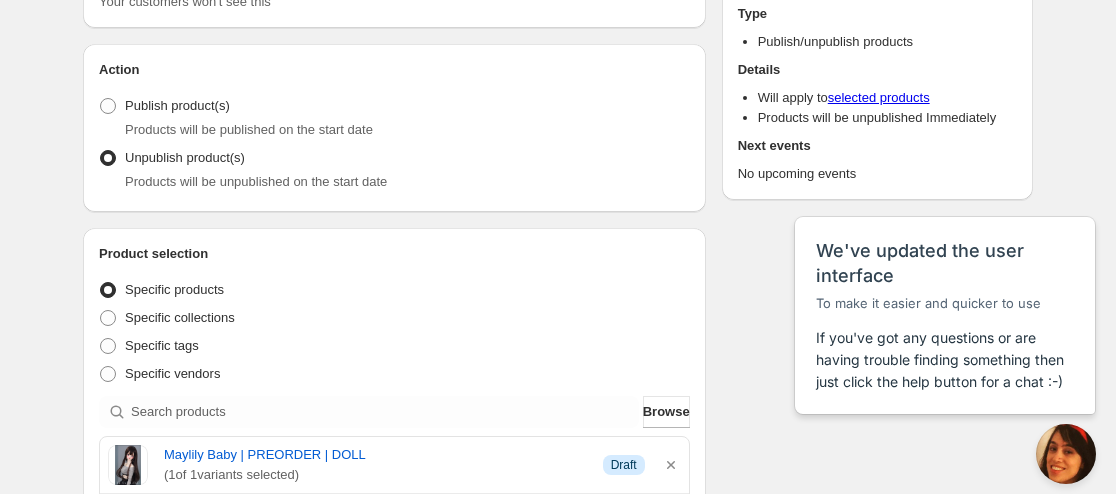 scroll, scrollTop: 300, scrollLeft: 0, axis: vertical 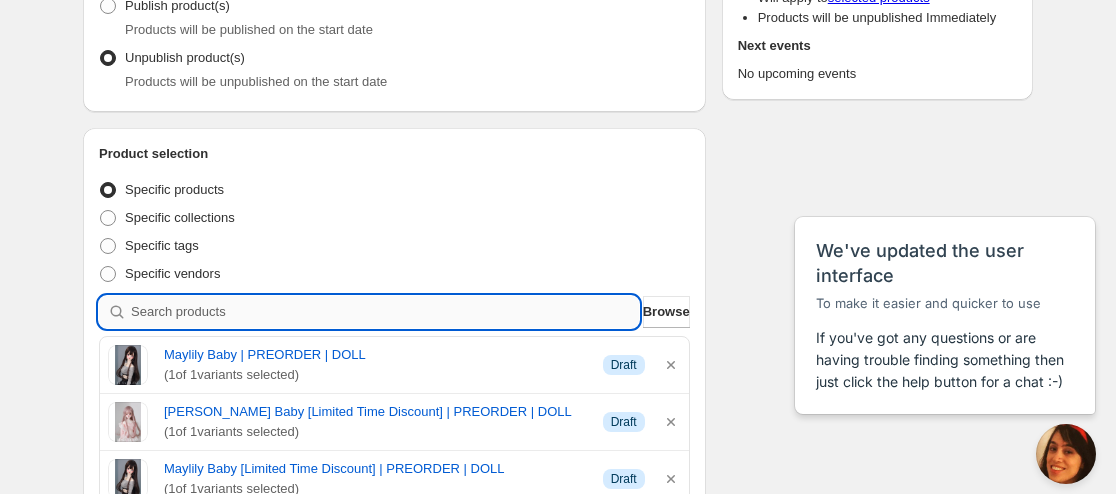 click at bounding box center [385, 312] 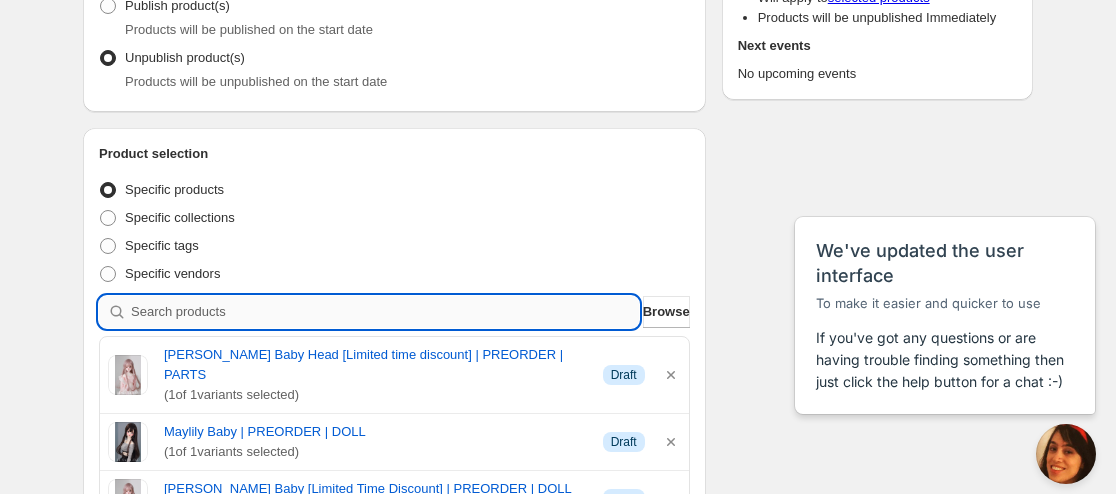 click at bounding box center (385, 312) 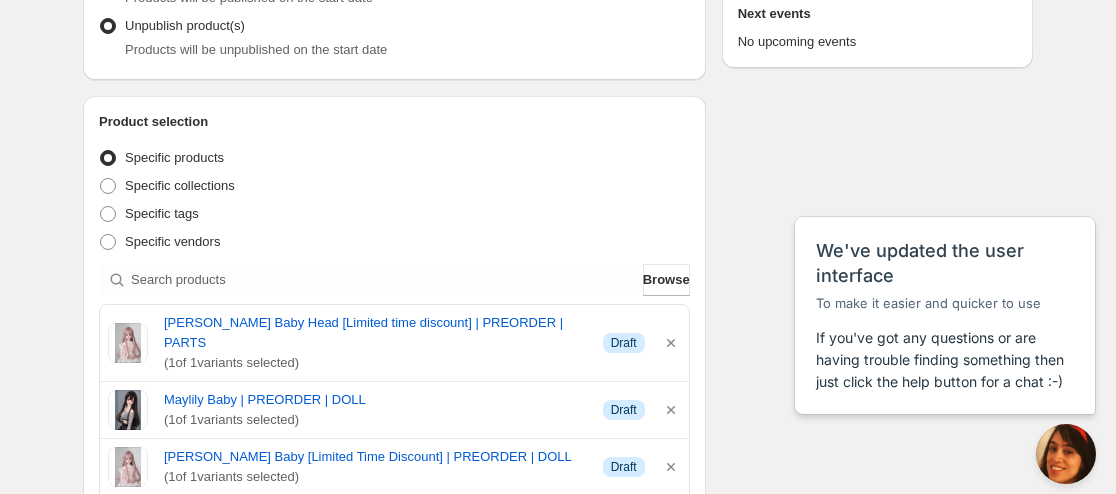 scroll, scrollTop: 400, scrollLeft: 0, axis: vertical 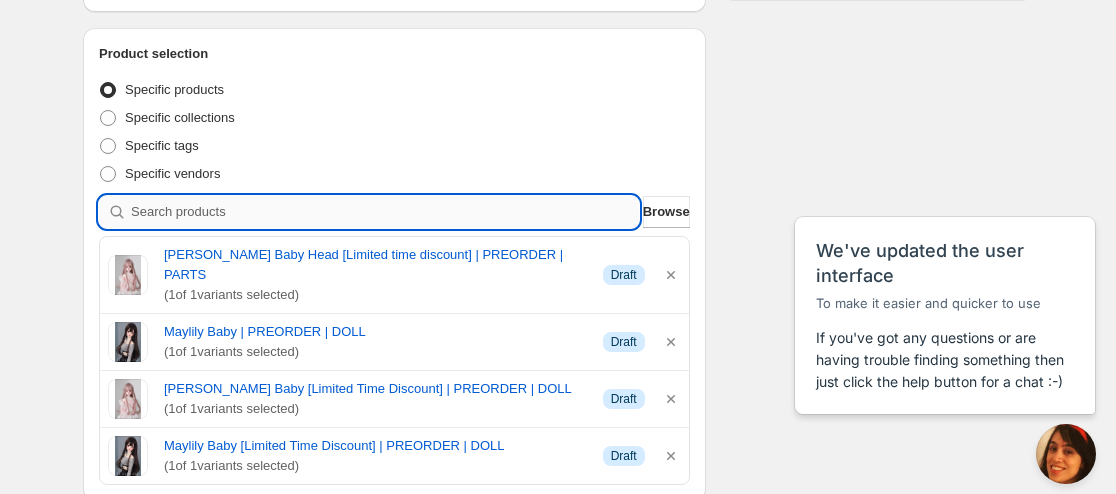 click at bounding box center [385, 212] 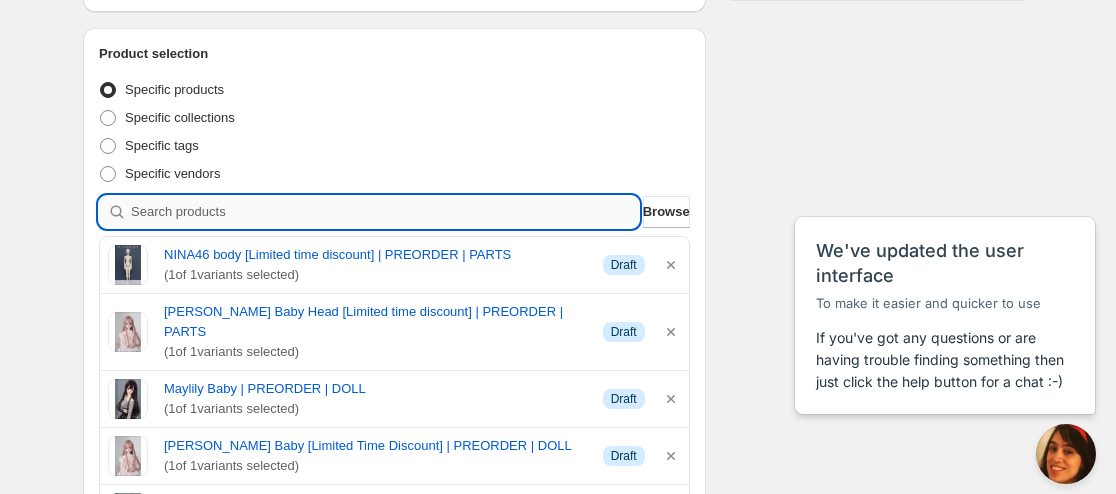 click at bounding box center (385, 212) 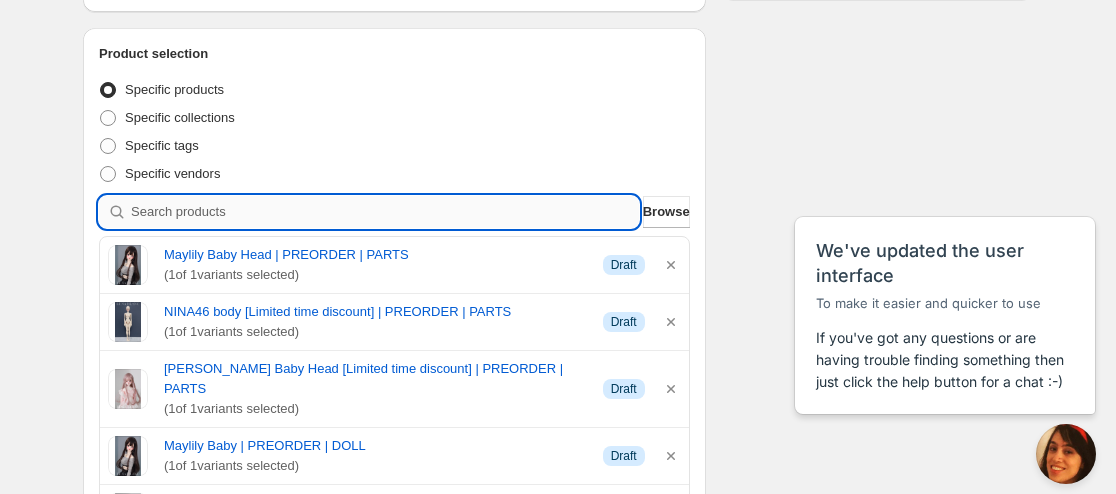 click at bounding box center [385, 212] 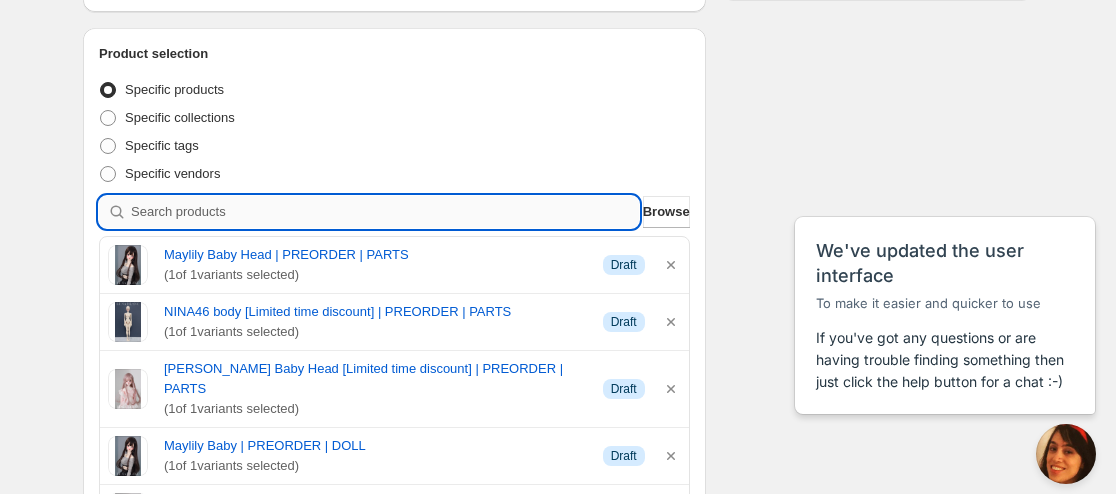 paste on "9174380347635" 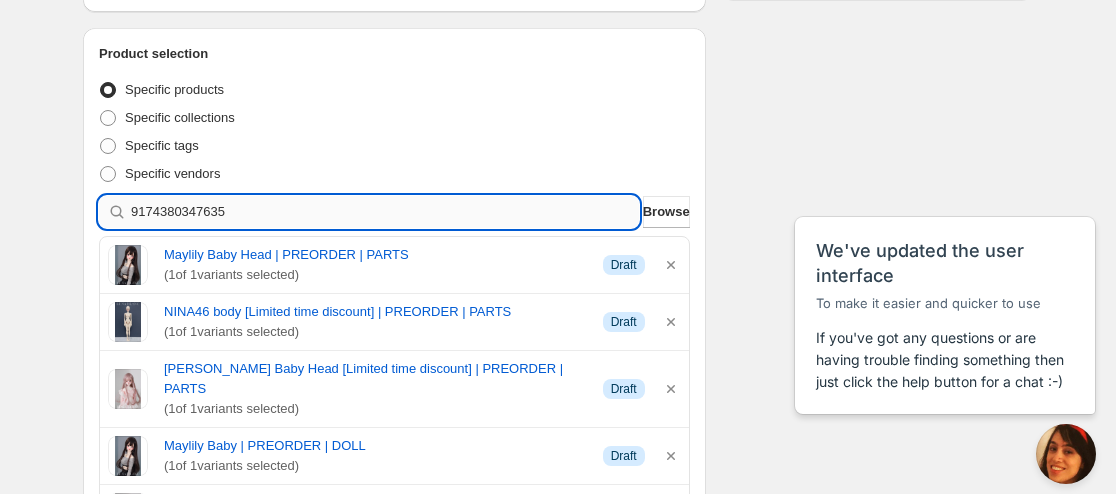 type 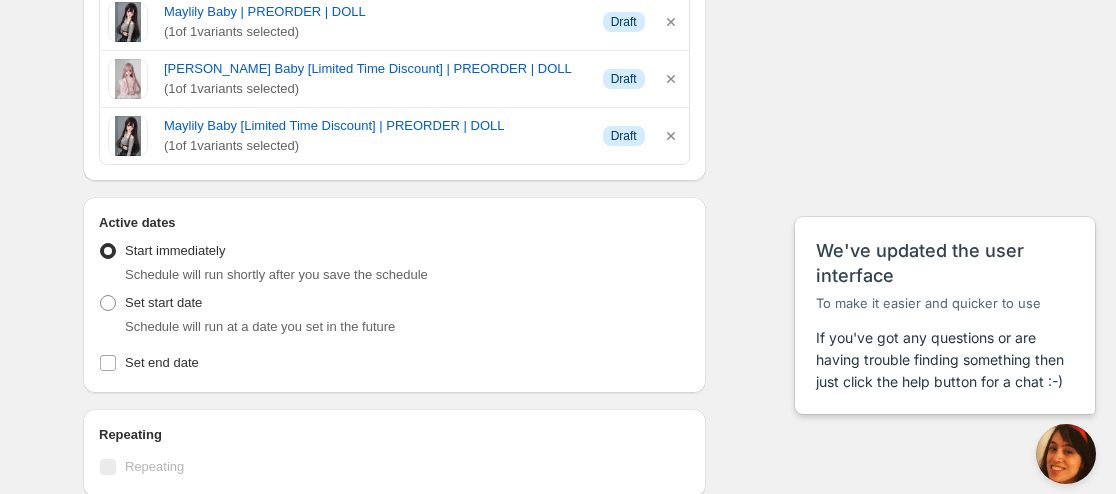 scroll, scrollTop: 1000, scrollLeft: 0, axis: vertical 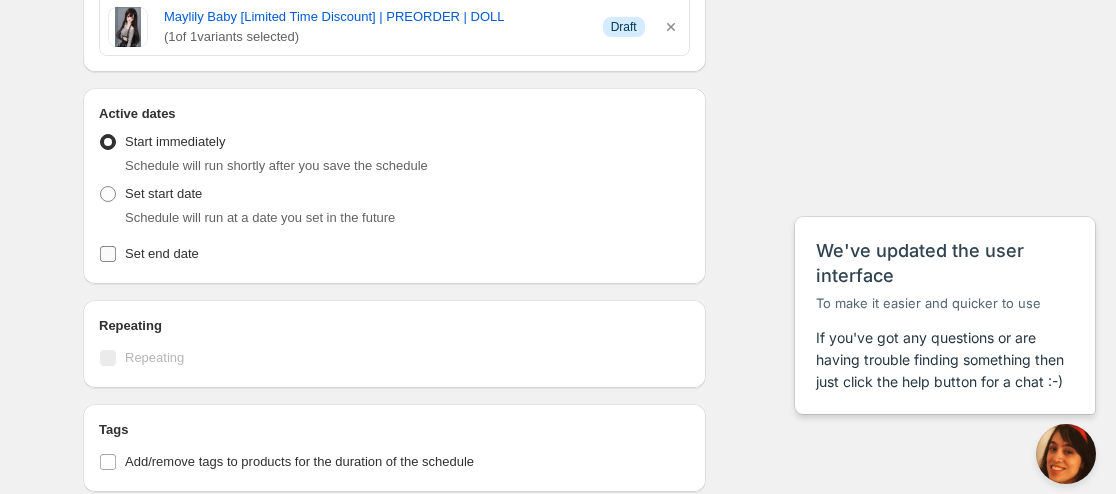 click on "Set end date" at bounding box center [162, 253] 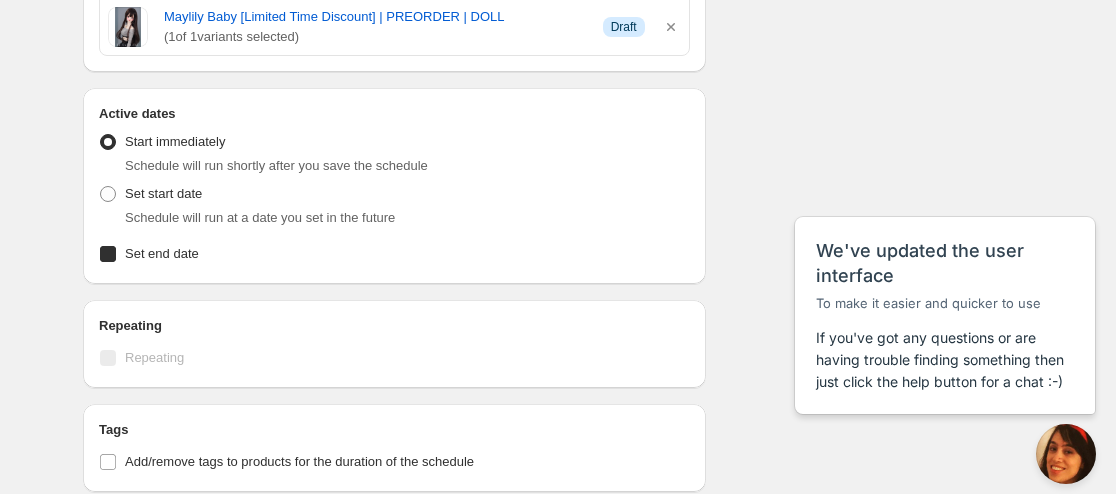 checkbox on "true" 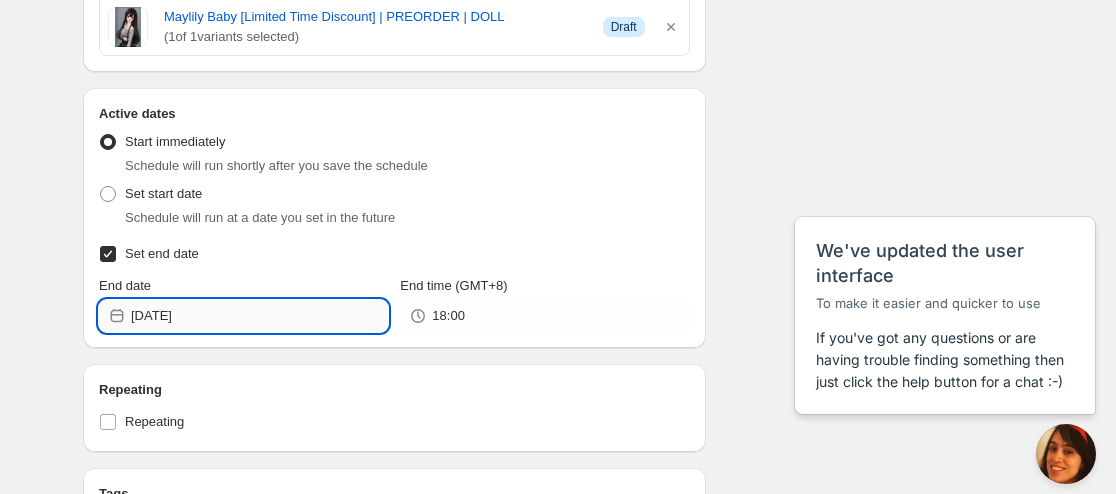 click on "[DATE]" at bounding box center [259, 316] 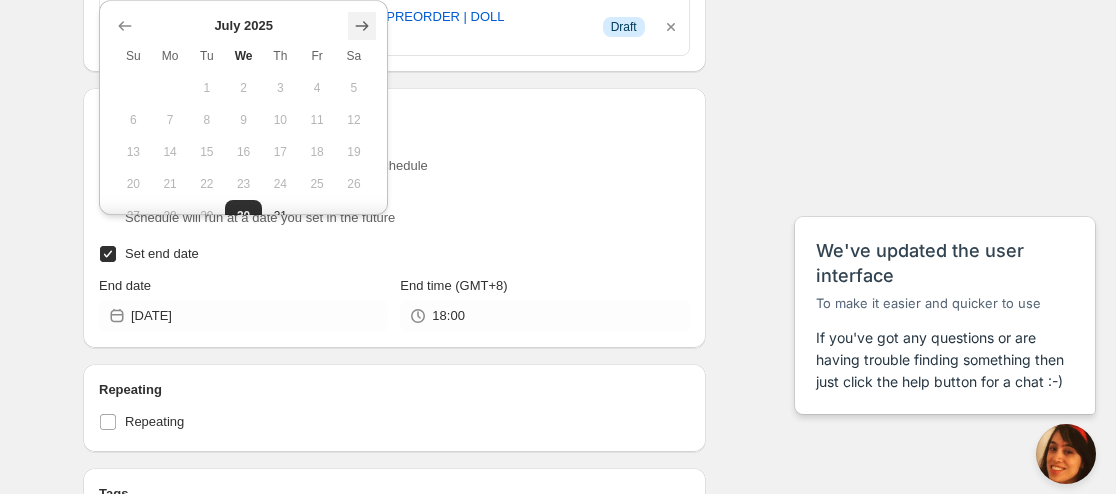 click 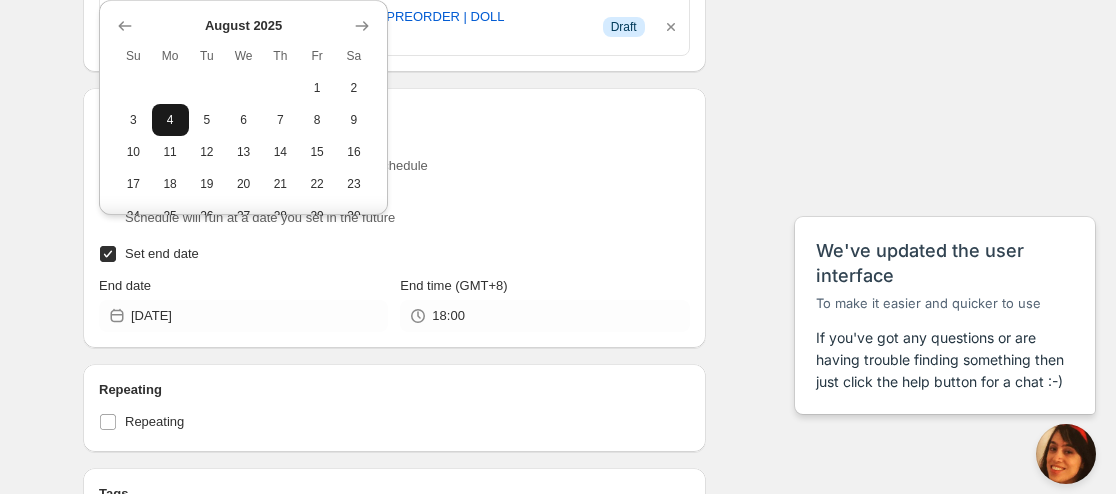 click on "4" at bounding box center (170, 120) 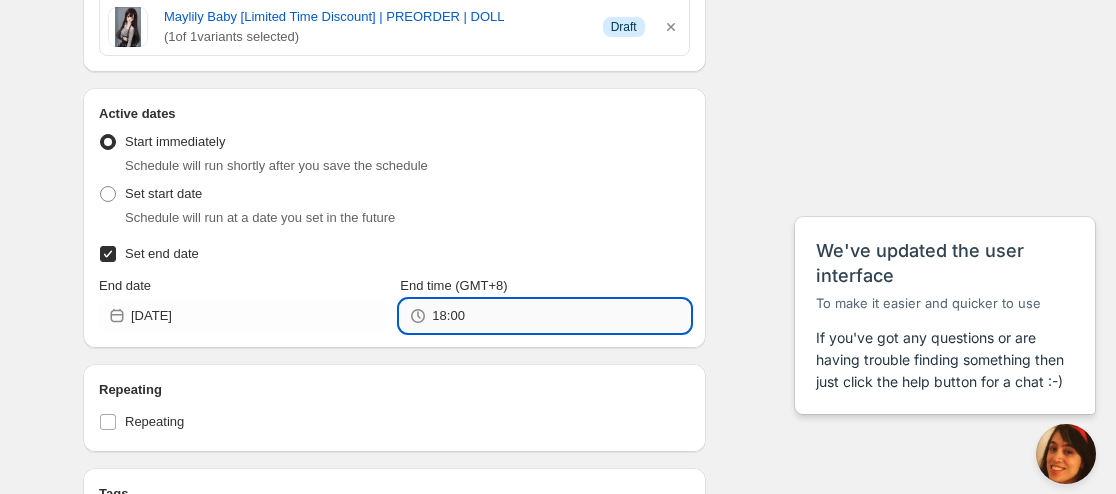 click on "18:00" at bounding box center [560, 316] 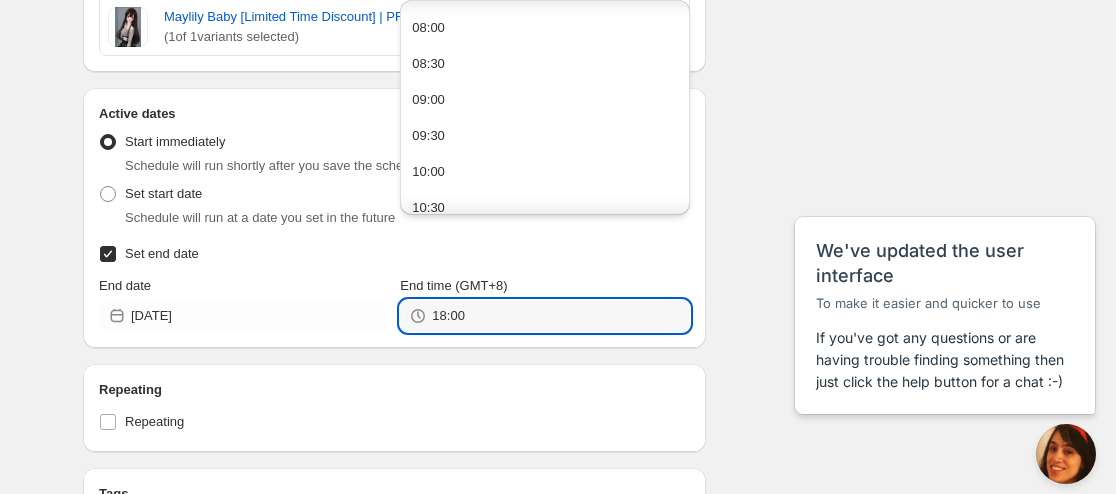 scroll, scrollTop: 600, scrollLeft: 0, axis: vertical 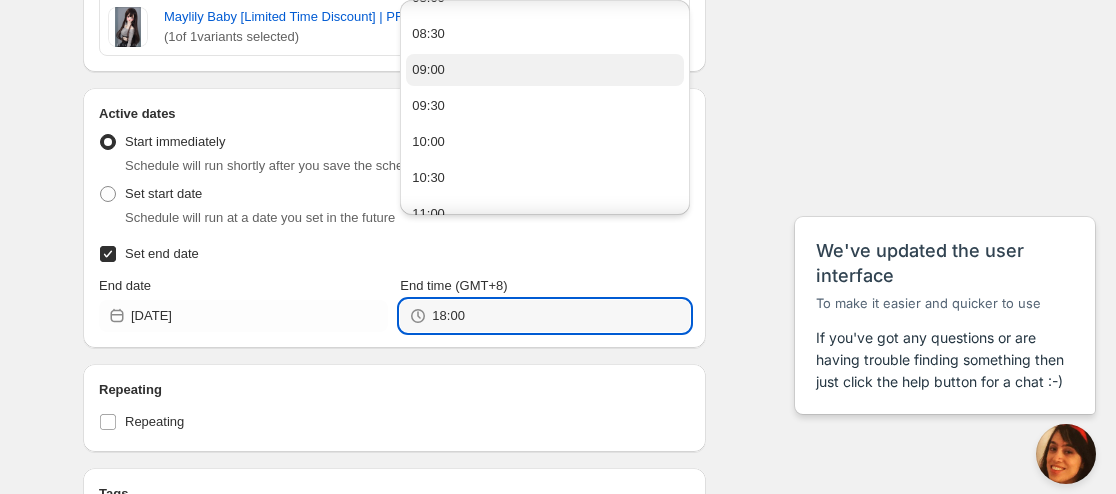 click on "09:00" at bounding box center [544, 70] 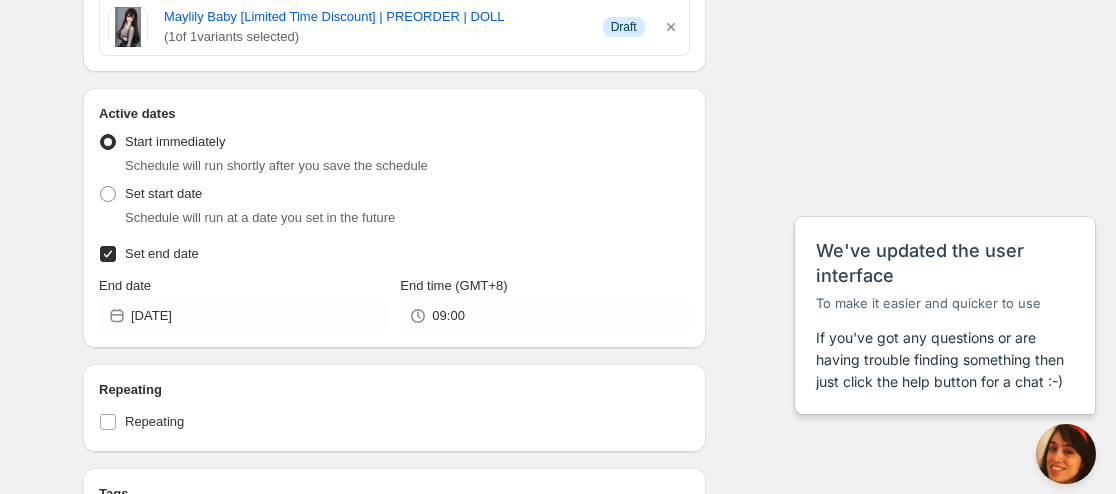 type on "09:00" 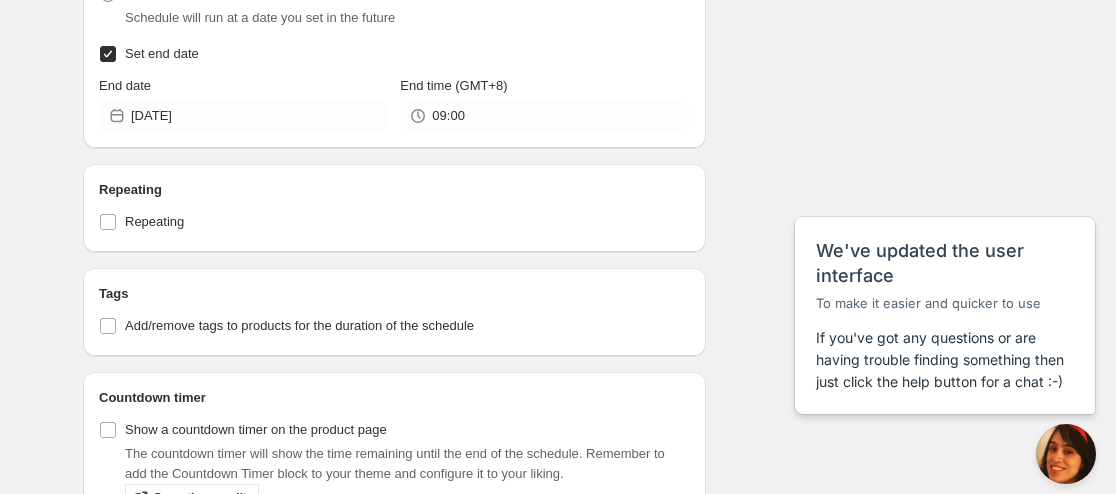 scroll, scrollTop: 900, scrollLeft: 0, axis: vertical 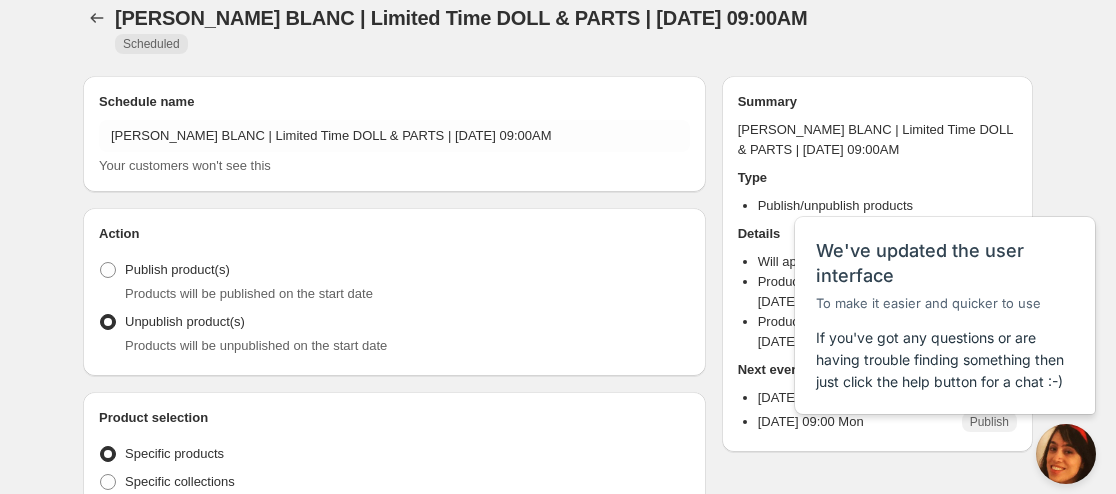radio on "true" 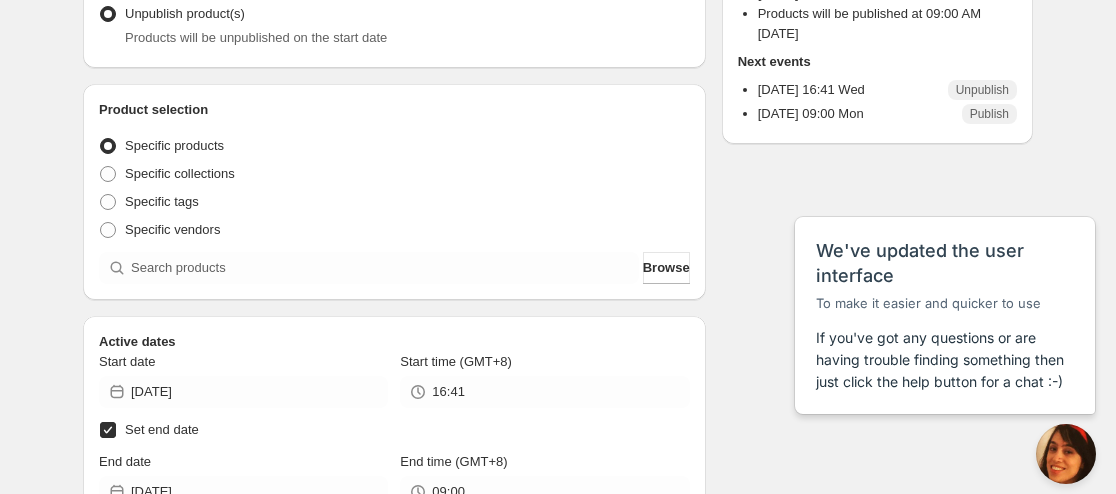 scroll, scrollTop: 0, scrollLeft: 0, axis: both 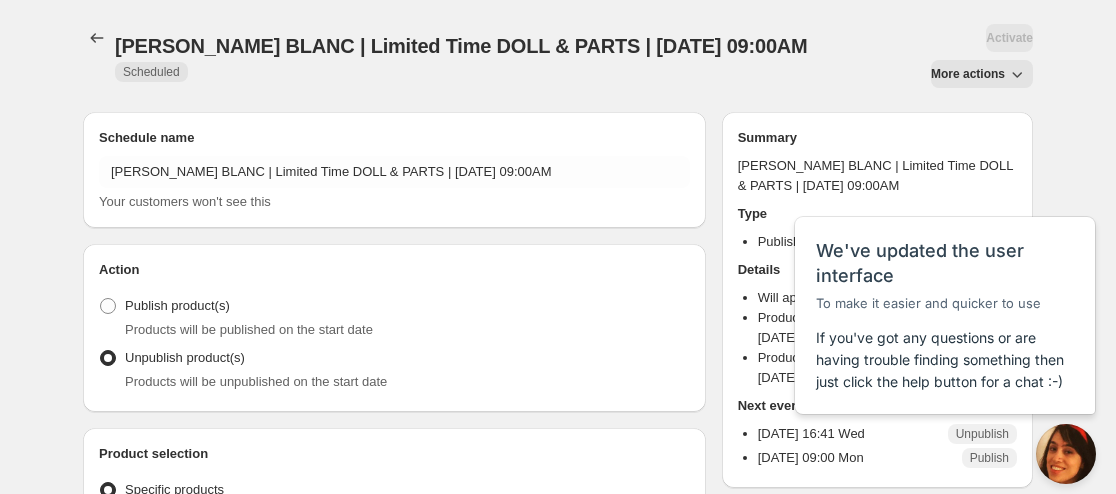 type on "New schedule [DATE] 16:37" 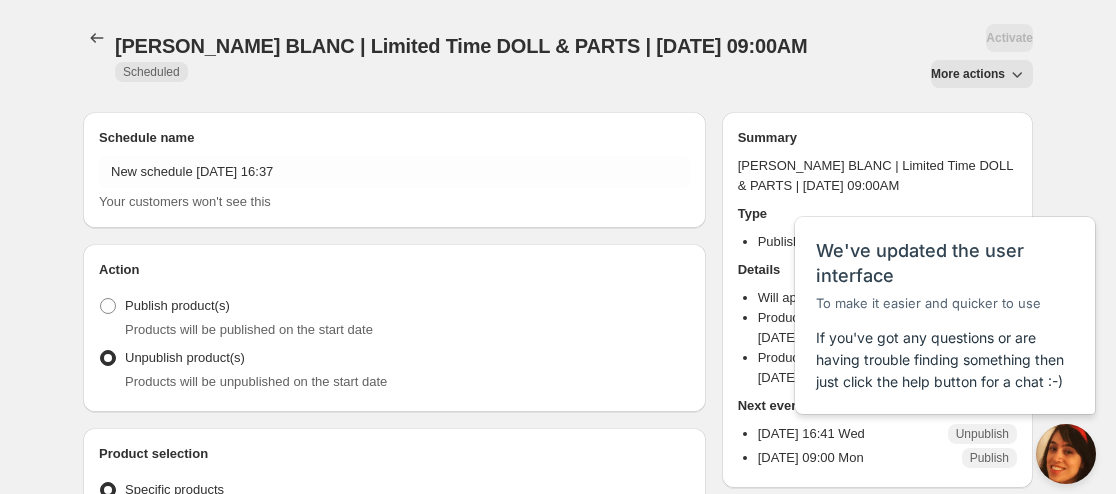 radio on "true" 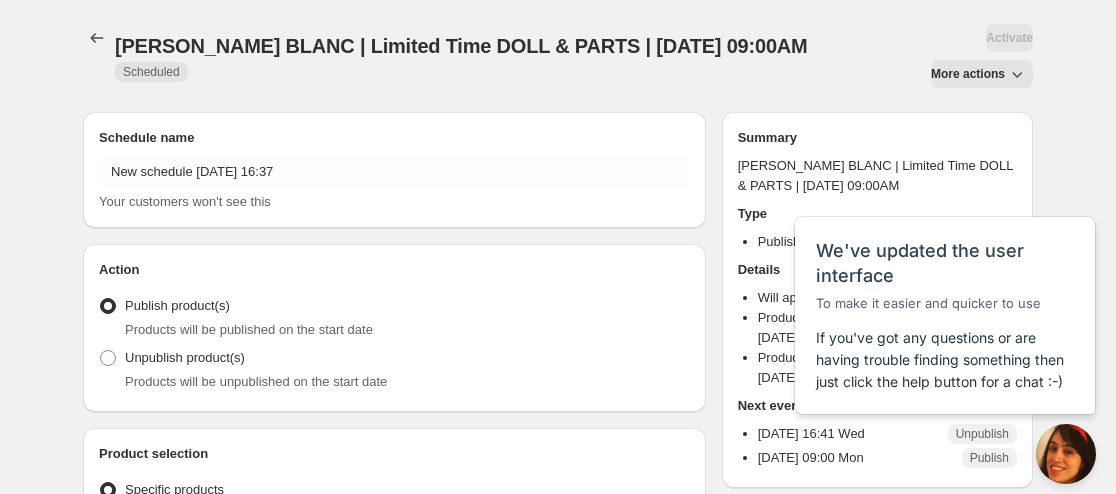 scroll, scrollTop: 900, scrollLeft: 0, axis: vertical 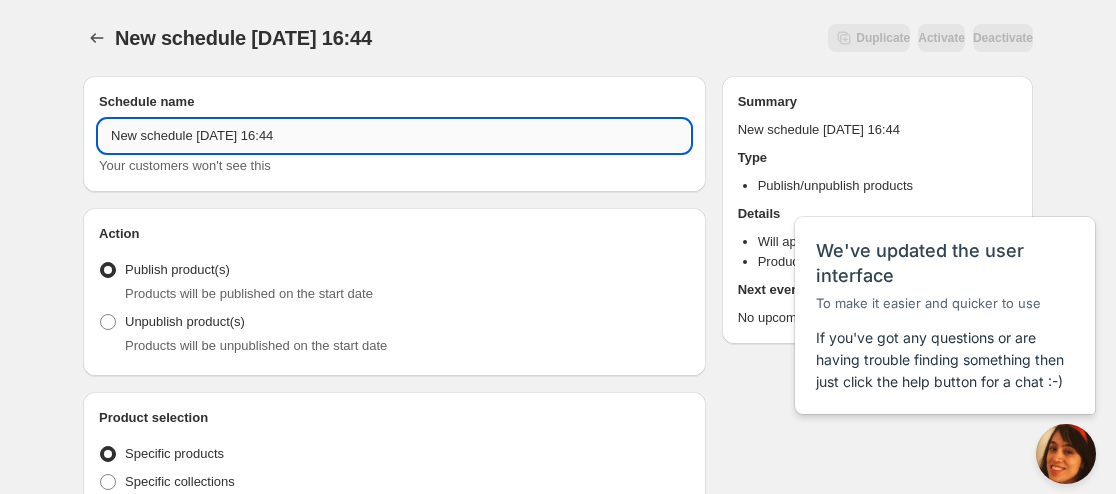 click on "New schedule [DATE] 16:44" at bounding box center (394, 136) 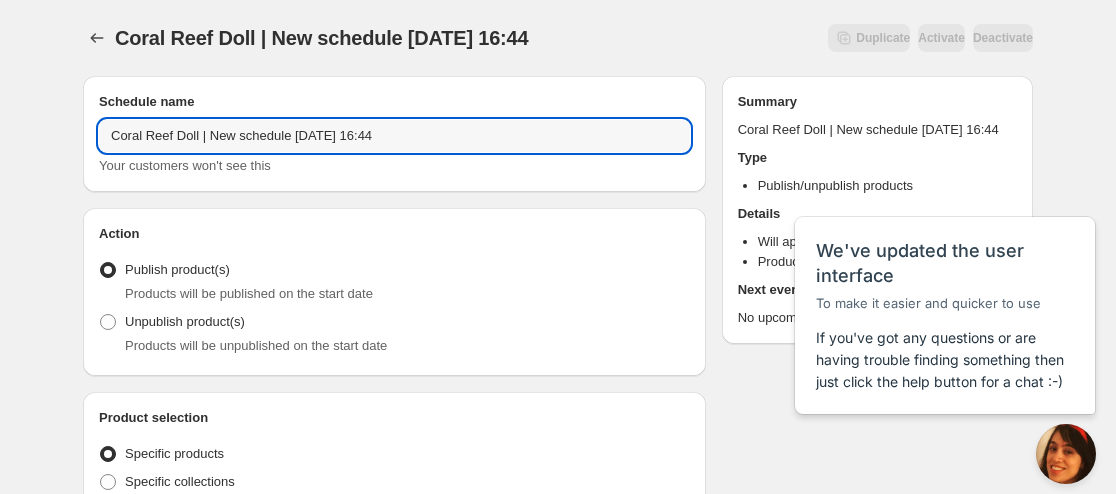 paste on "Koko" 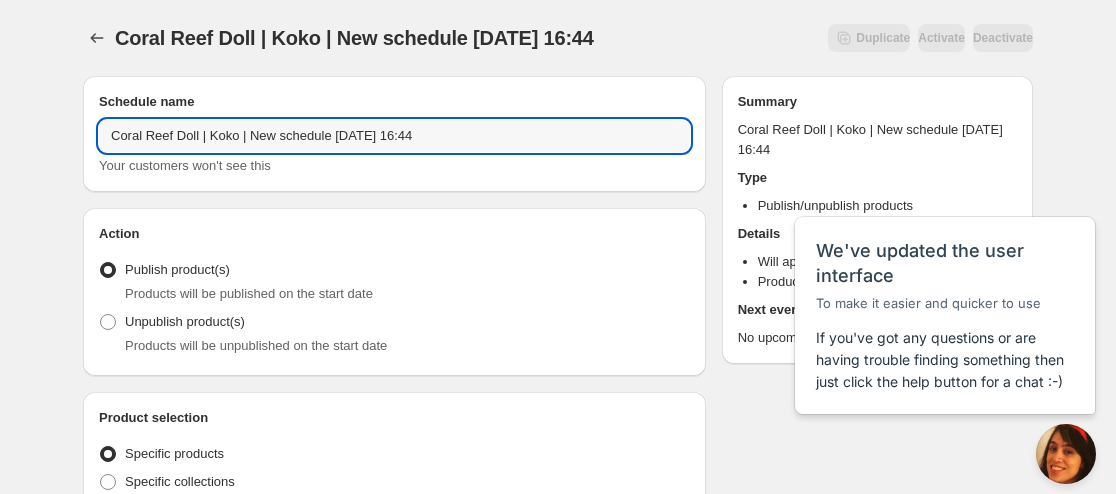 click on "Schedule name" at bounding box center [394, 102] 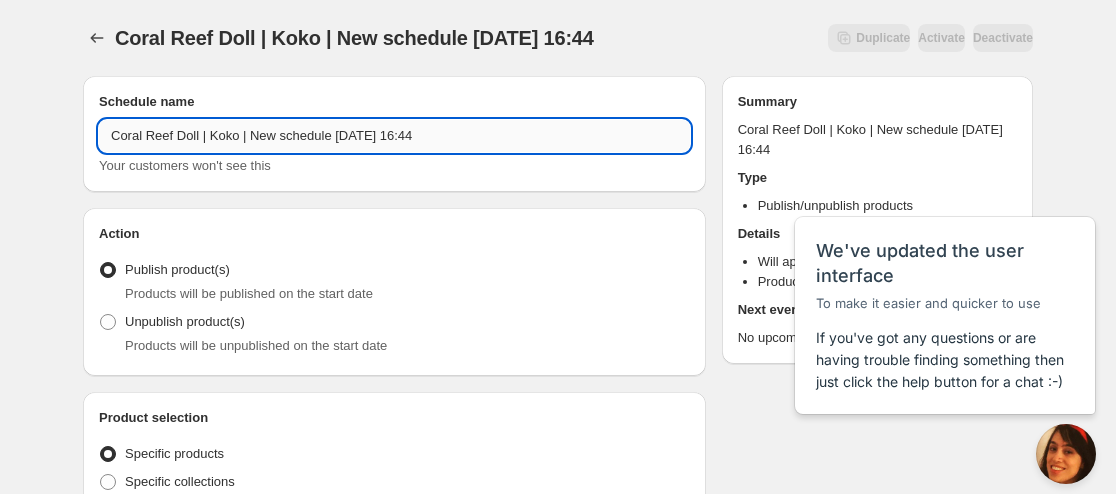 click on "Coral Reef Doll | Koko | New schedule [DATE] 16:44" at bounding box center [394, 136] 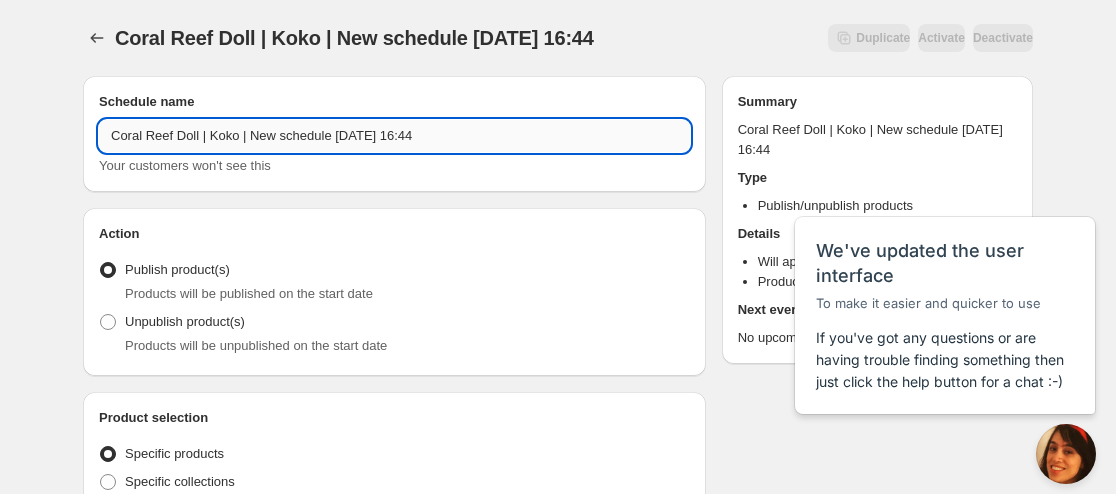 drag, startPoint x: 330, startPoint y: 135, endPoint x: 248, endPoint y: 143, distance: 82.38932 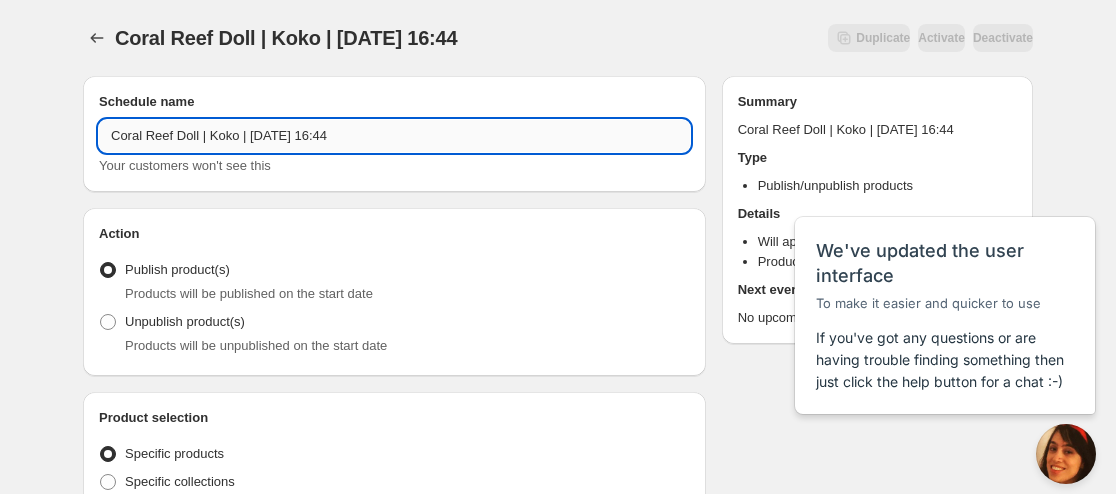 drag, startPoint x: 248, startPoint y: 139, endPoint x: 277, endPoint y: 129, distance: 30.675724 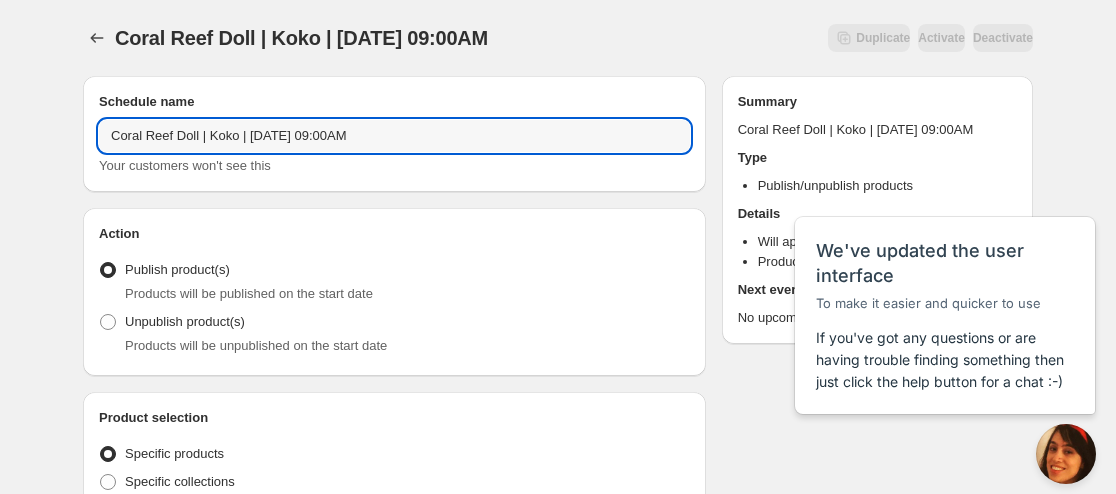 type on "Coral Reef Doll | Koko | [DATE] 09:00AM" 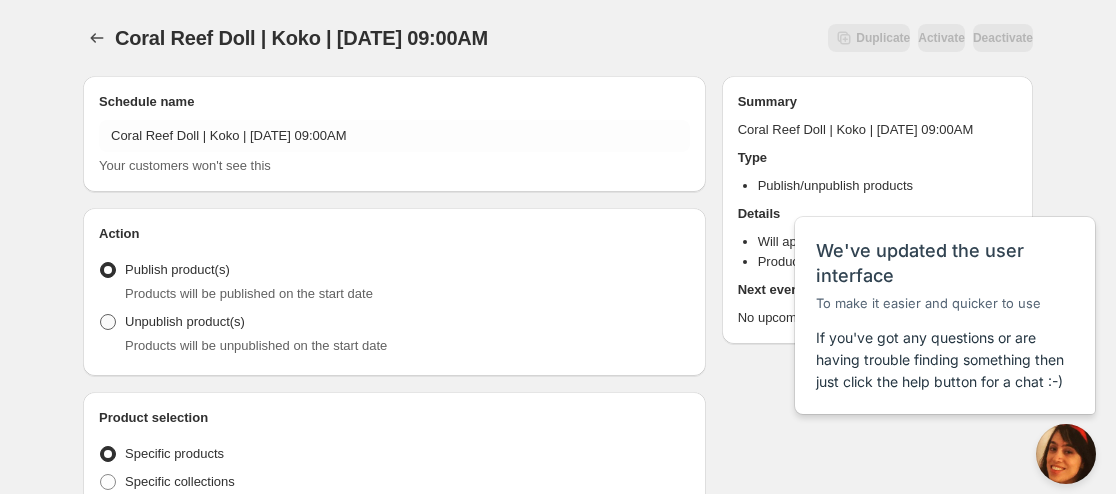 click on "Unpublish product(s)" at bounding box center [185, 321] 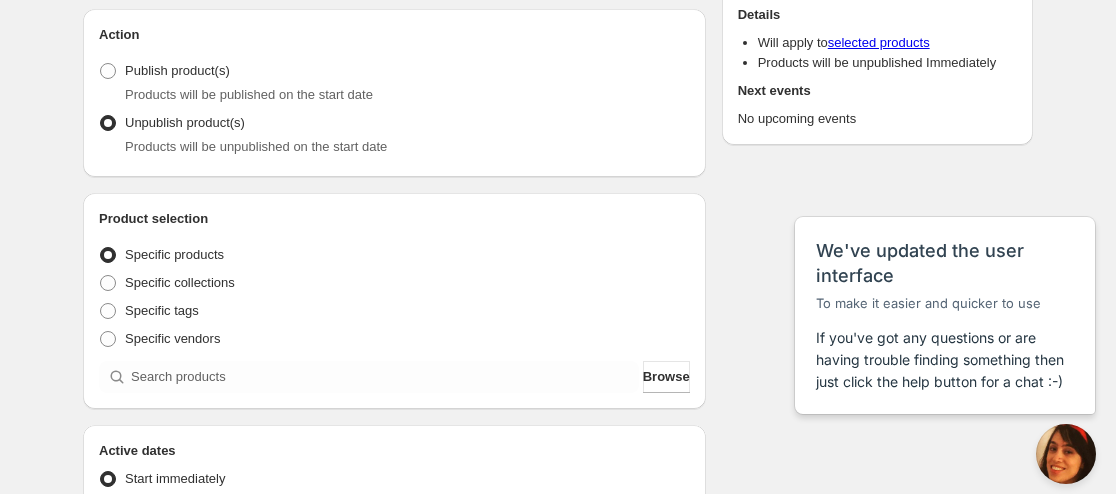 scroll, scrollTop: 200, scrollLeft: 0, axis: vertical 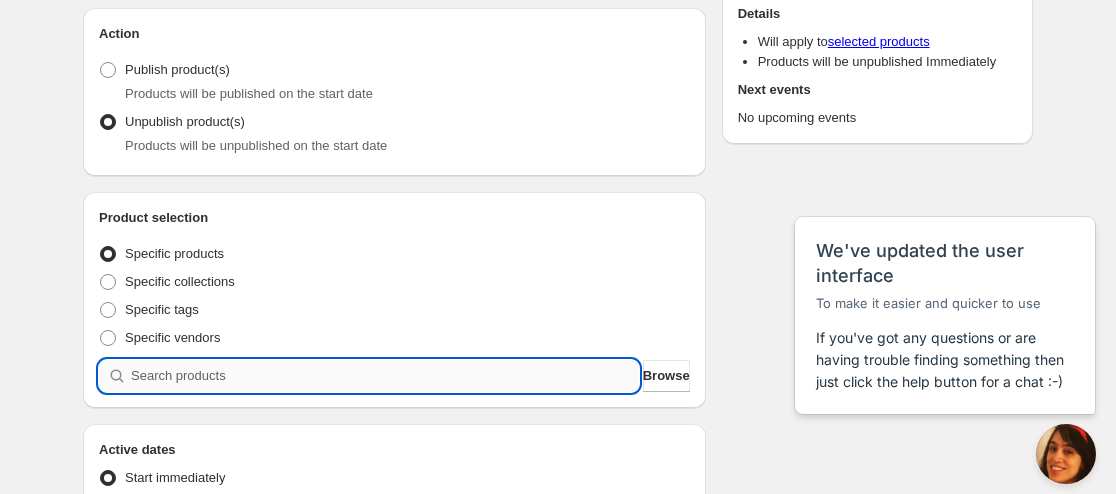 click at bounding box center (385, 376) 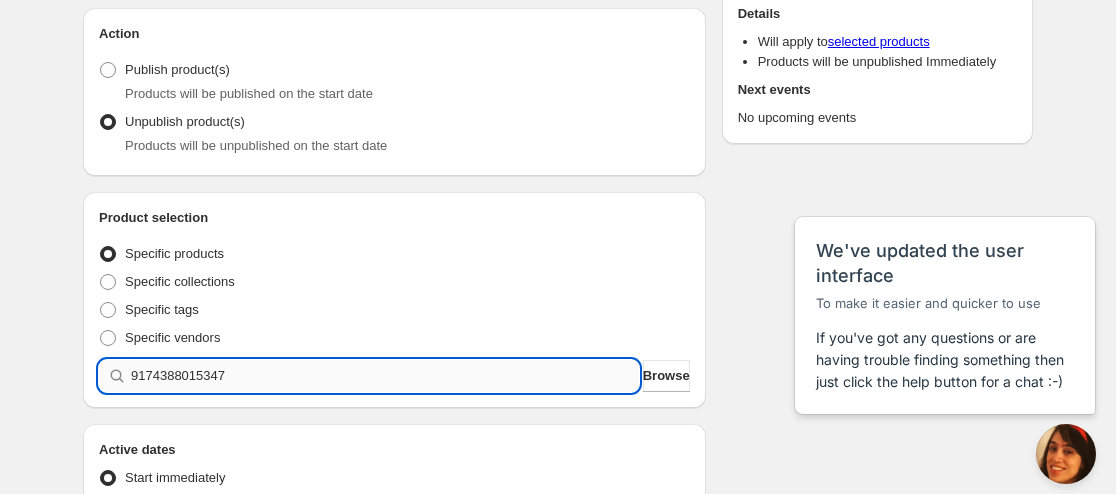 type 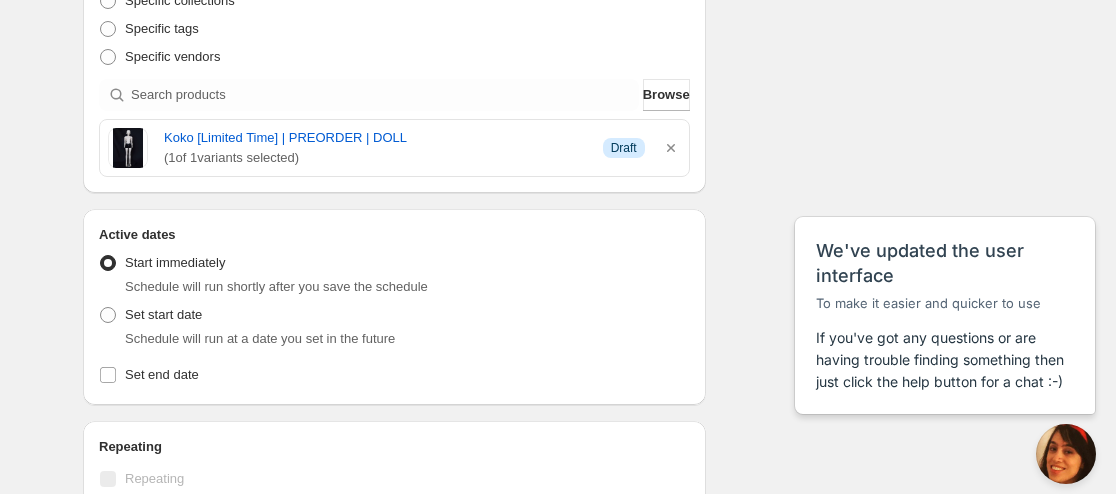 scroll, scrollTop: 500, scrollLeft: 0, axis: vertical 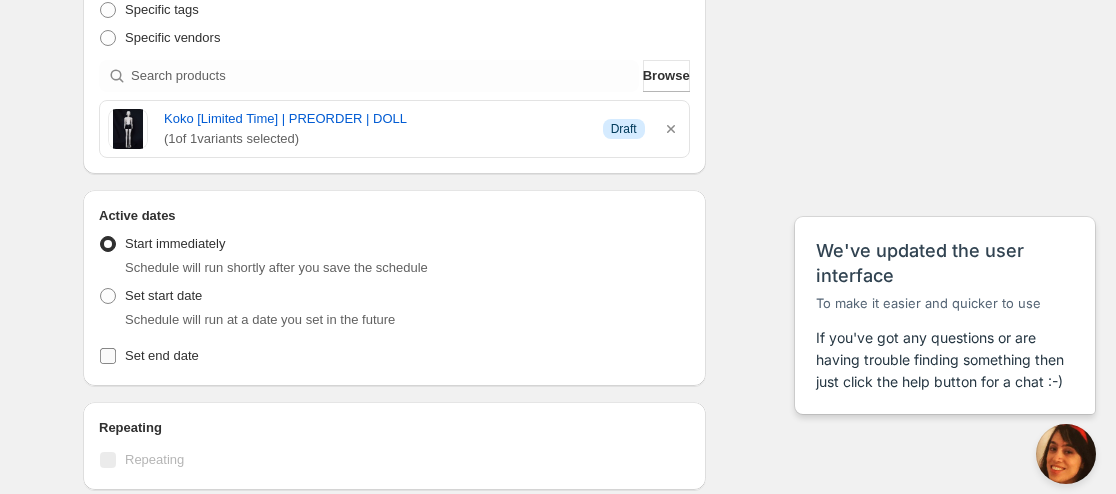 click on "Set end date" at bounding box center [162, 355] 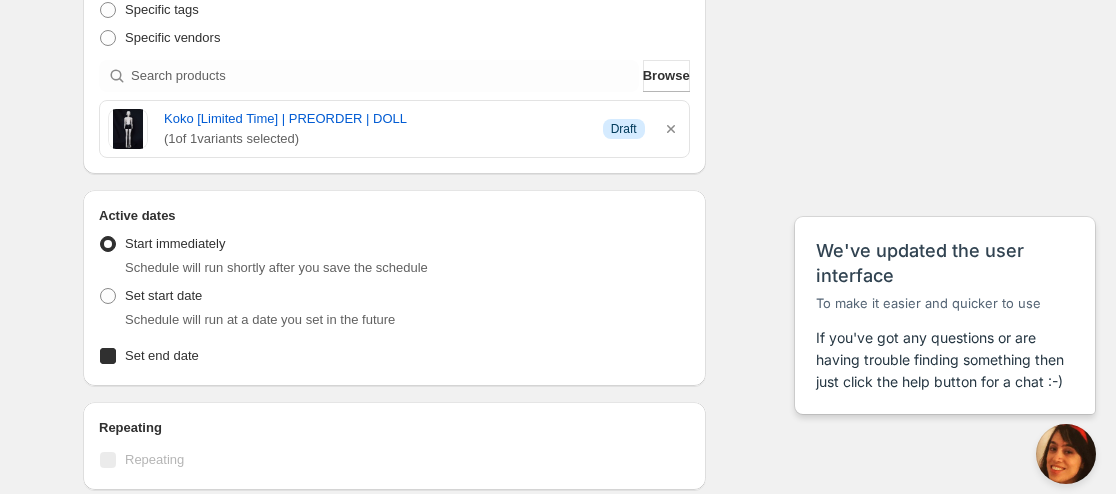 checkbox on "true" 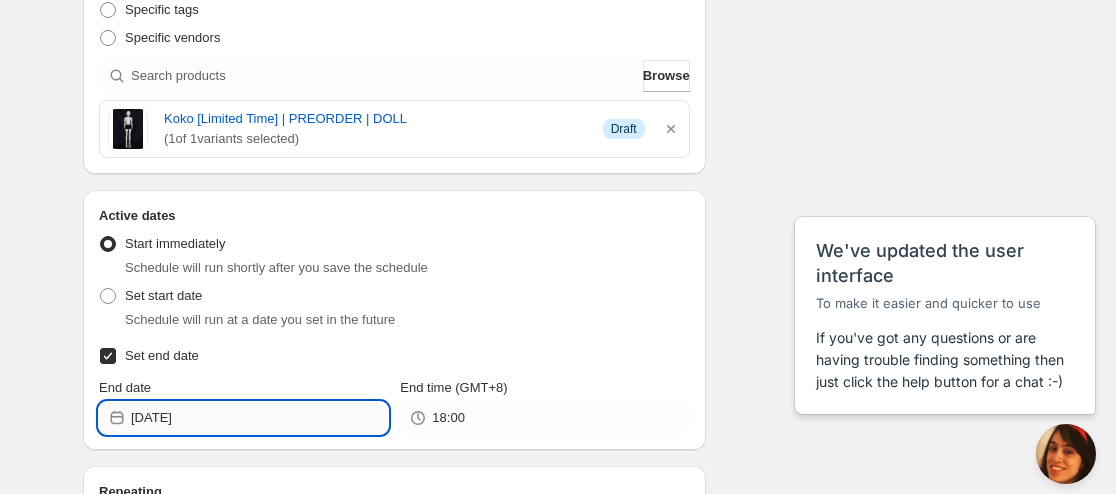 click on "[DATE]" at bounding box center [259, 418] 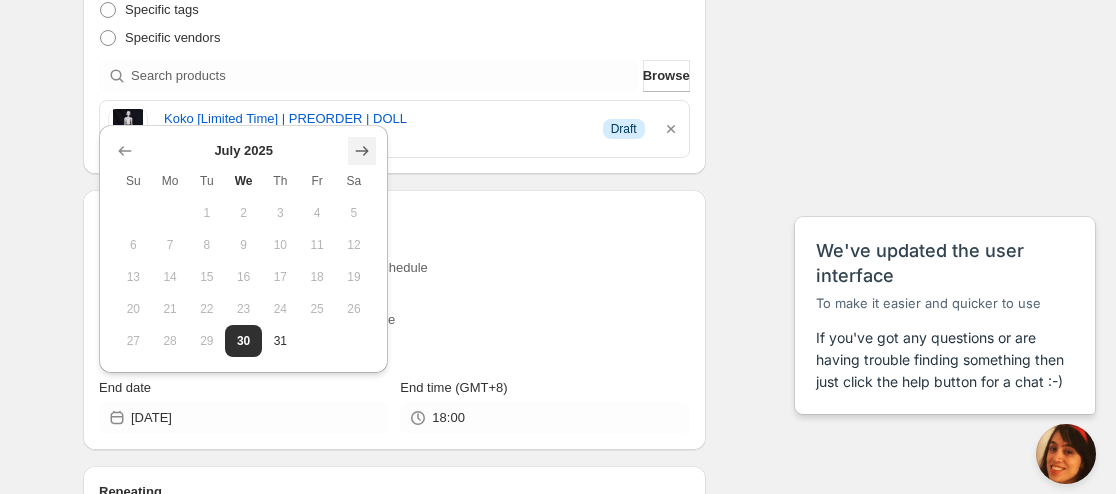click 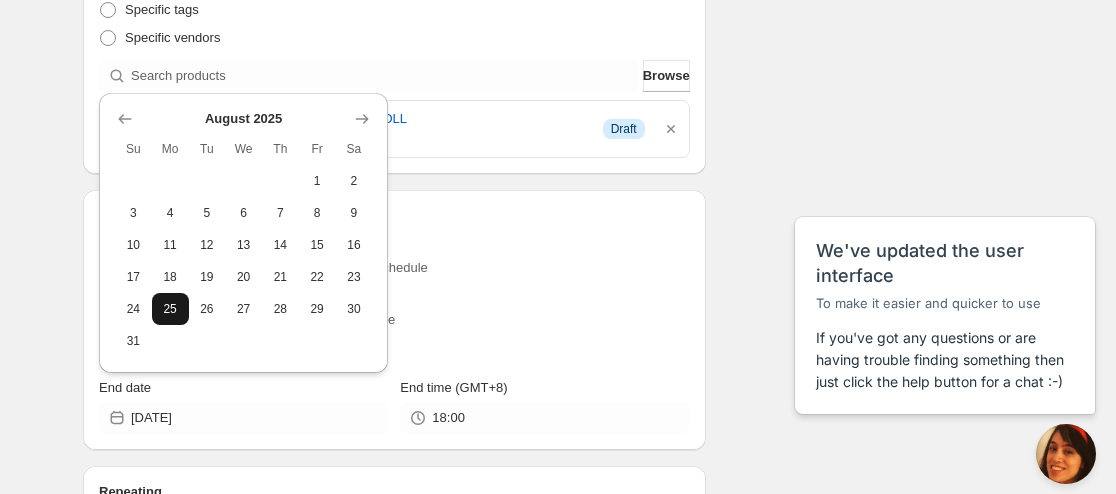 click on "25" at bounding box center (170, 309) 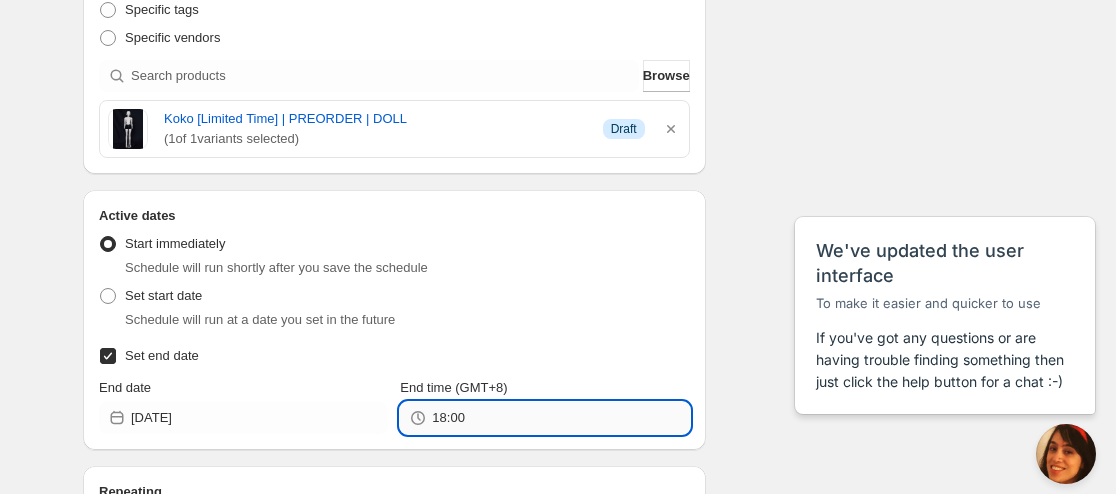 click on "18:00" at bounding box center [560, 418] 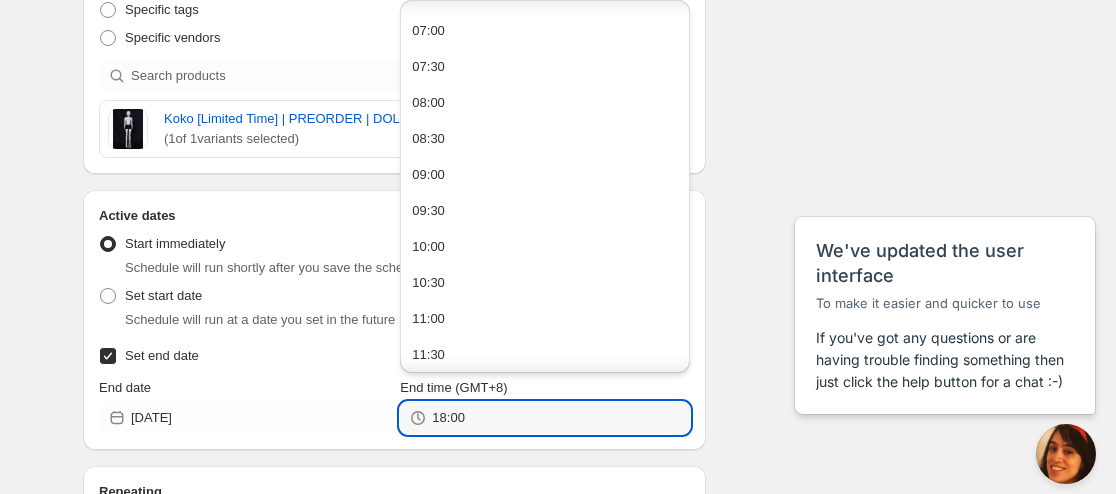 scroll, scrollTop: 500, scrollLeft: 0, axis: vertical 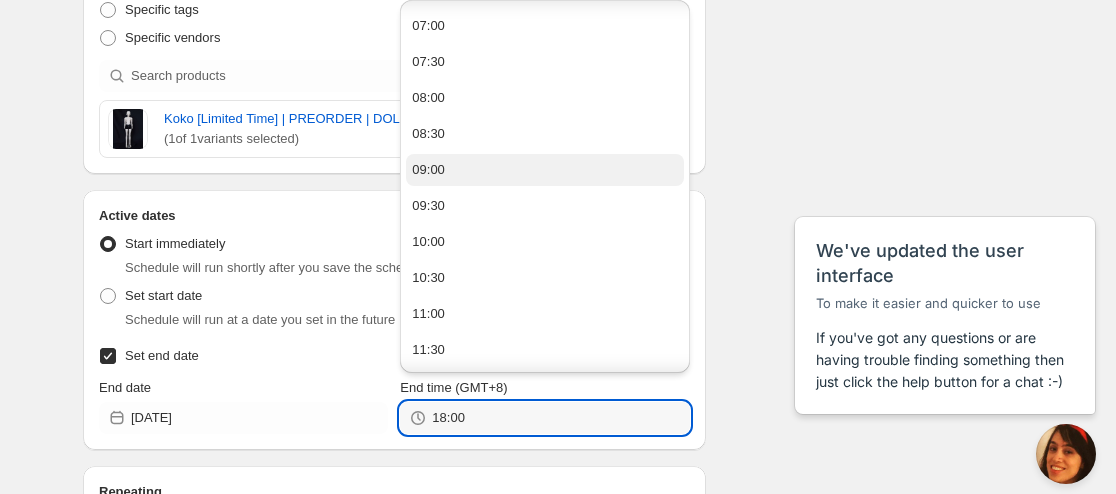click on "09:00" at bounding box center (544, 170) 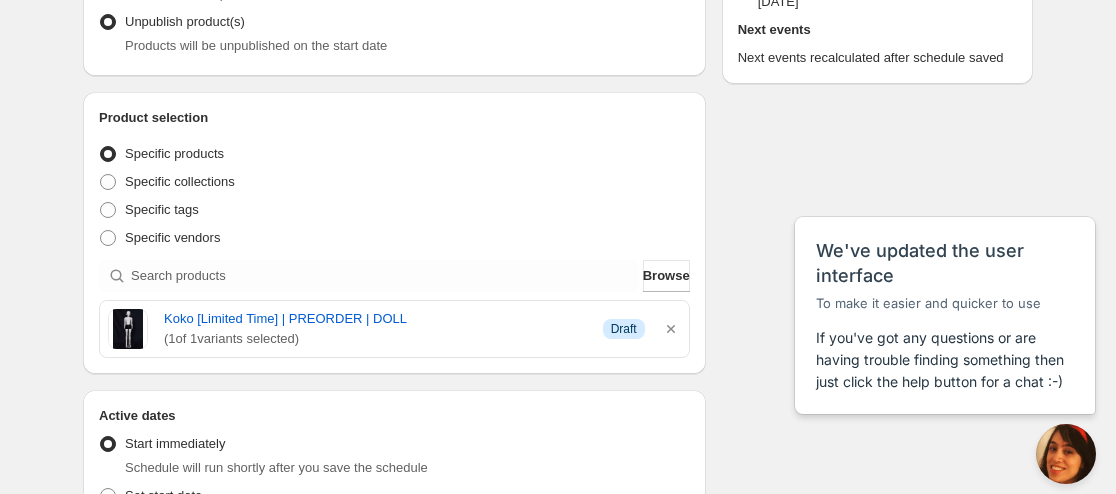scroll, scrollTop: 0, scrollLeft: 0, axis: both 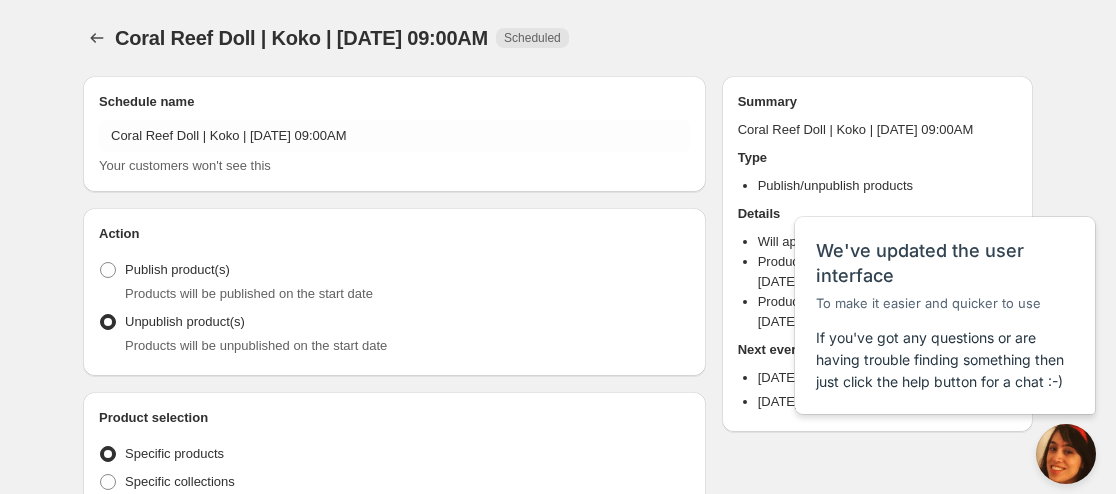 radio on "true" 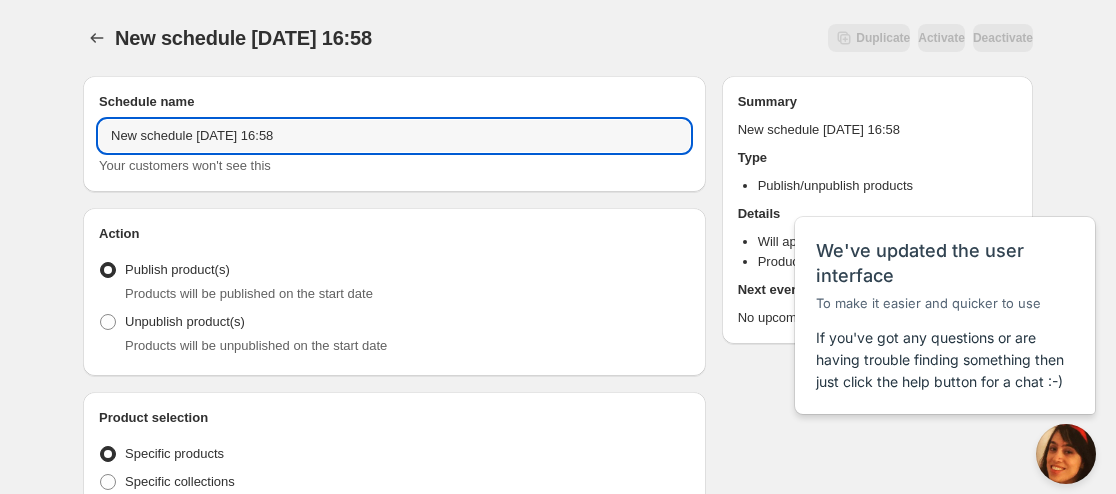 click on "New schedule [DATE] 16:58" at bounding box center (394, 136) 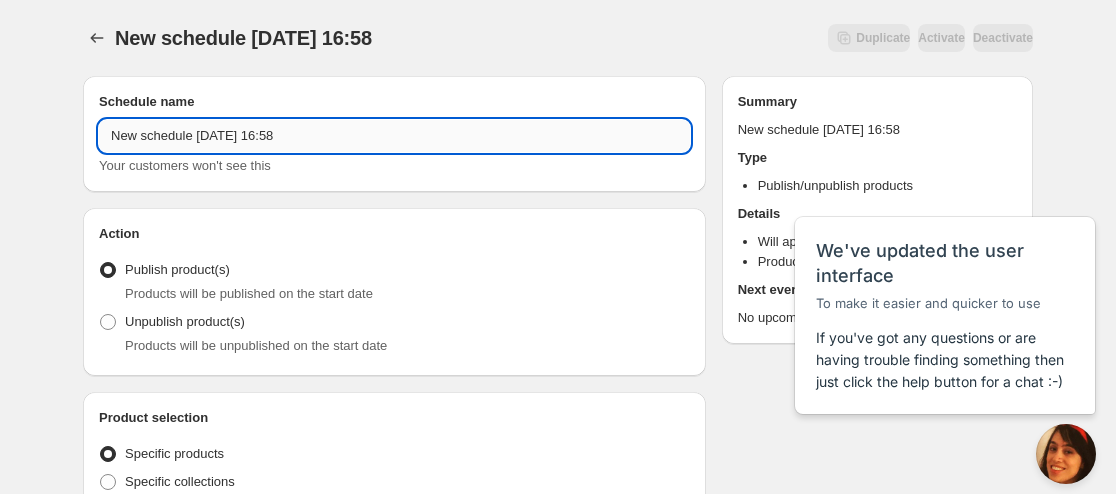 paste on "DOLL ZONE" 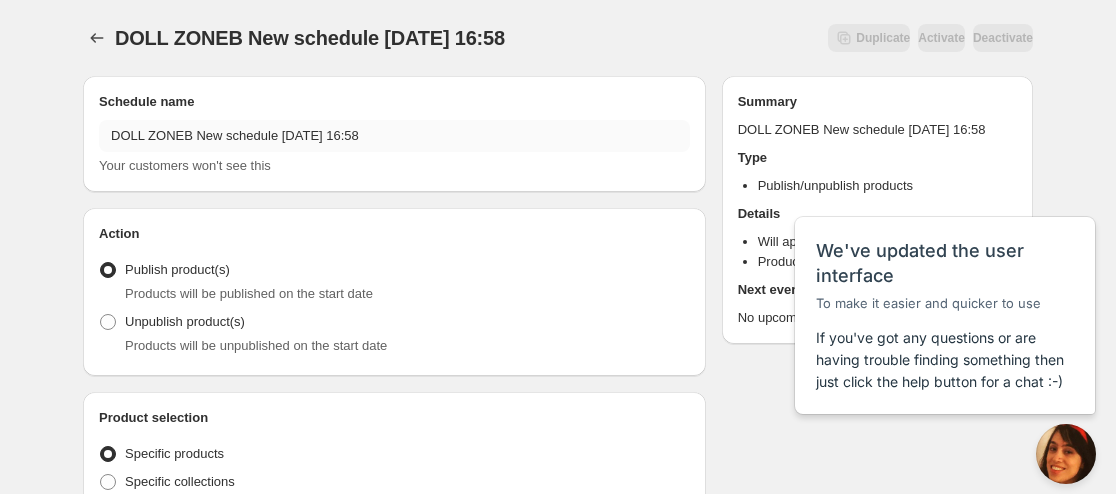 click on "DOLL ZONEB New schedule [DATE] 16:58" at bounding box center [394, 136] 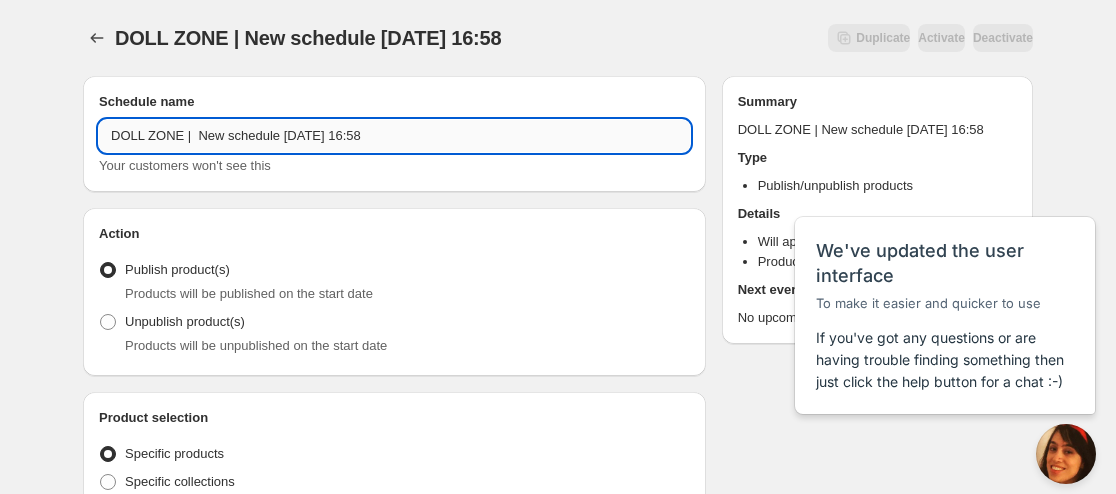 drag, startPoint x: 271, startPoint y: 135, endPoint x: 188, endPoint y: 138, distance: 83.0542 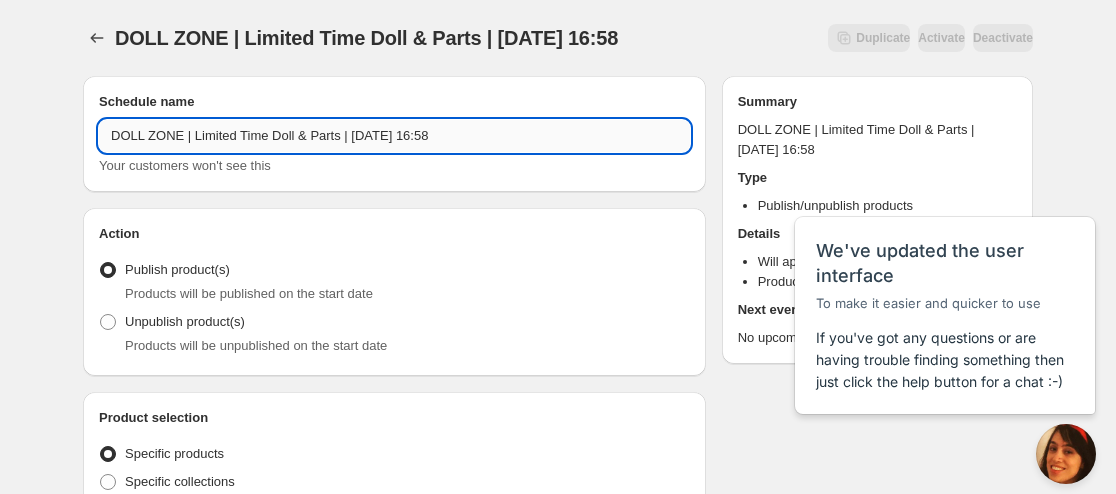 click on "DOLL ZONE | Limited Time Doll & Parts | [DATE] 16:58" at bounding box center (394, 136) 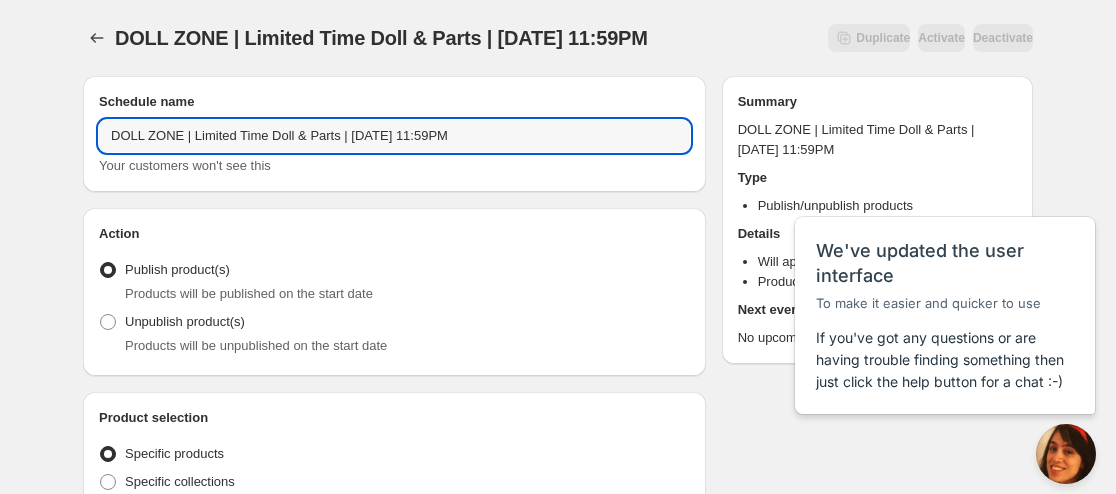 type on "DOLL ZONE | Limited Time Doll & Parts | [DATE] 11:59PM" 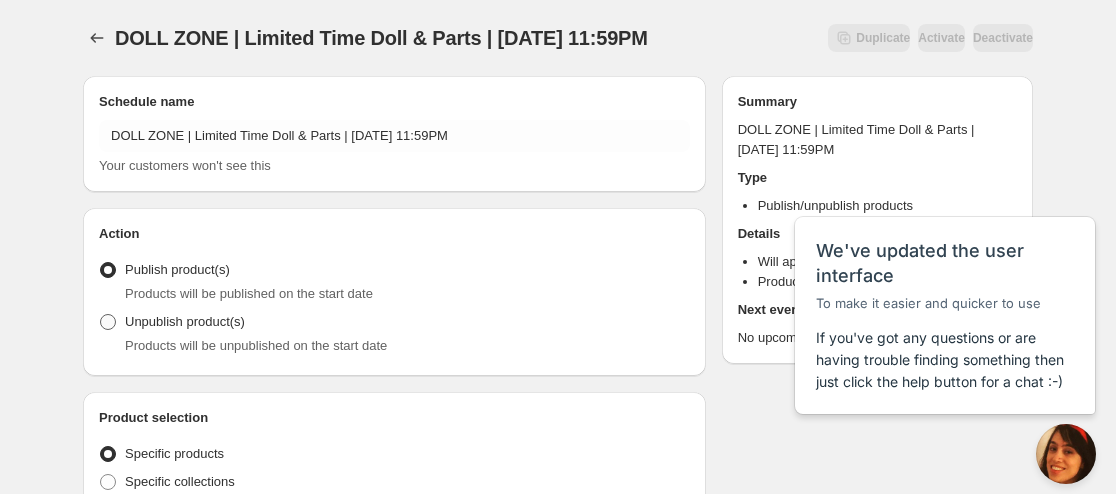 click on "Unpublish product(s)" at bounding box center [185, 321] 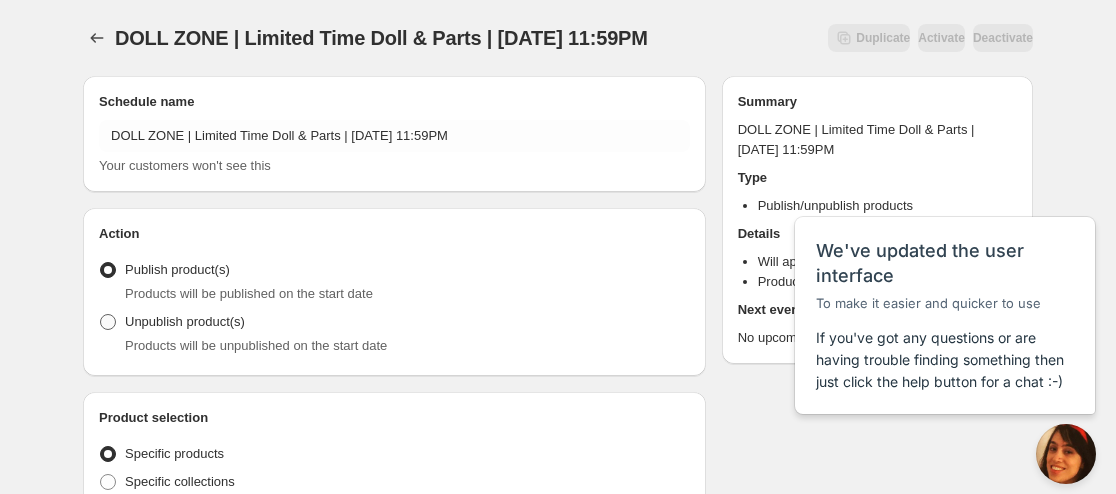 radio on "true" 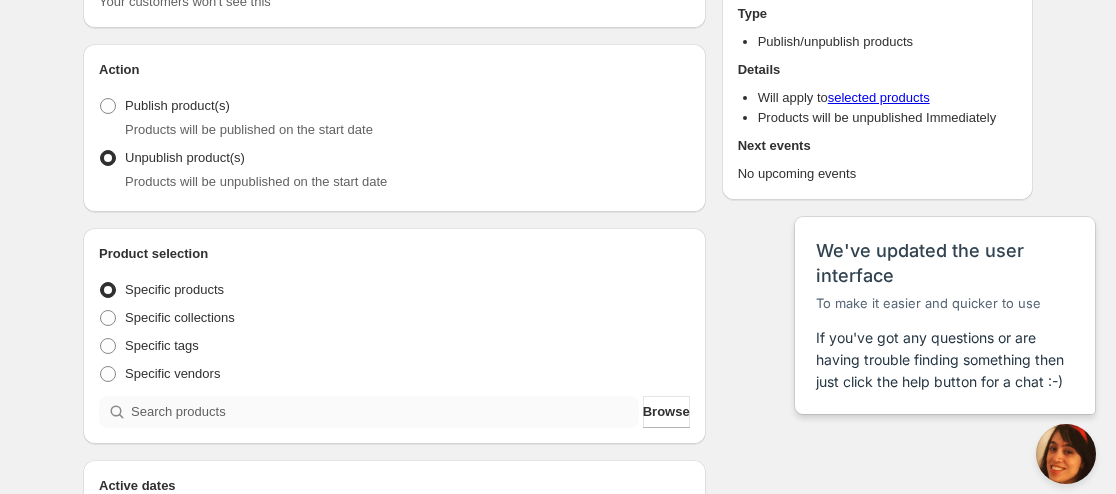 scroll, scrollTop: 200, scrollLeft: 0, axis: vertical 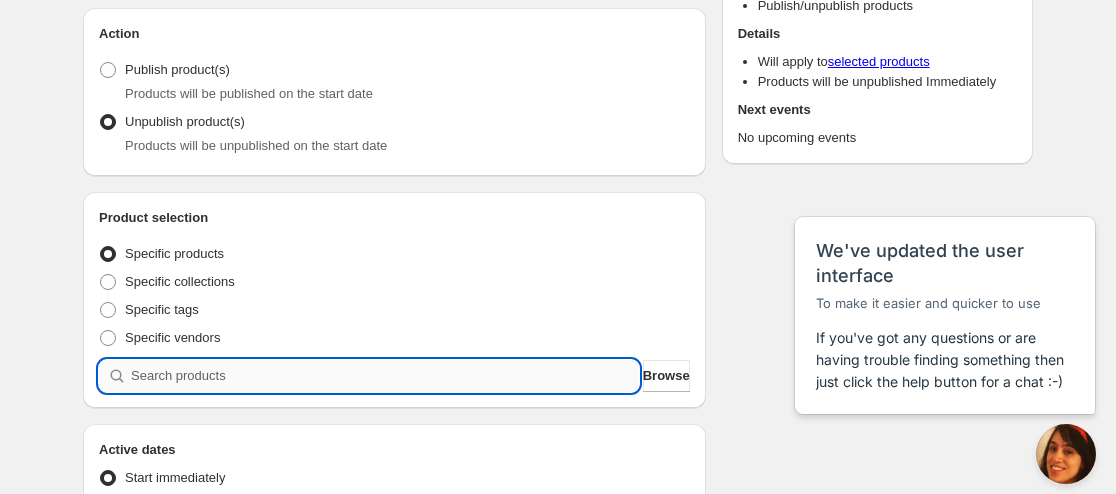 click at bounding box center (385, 376) 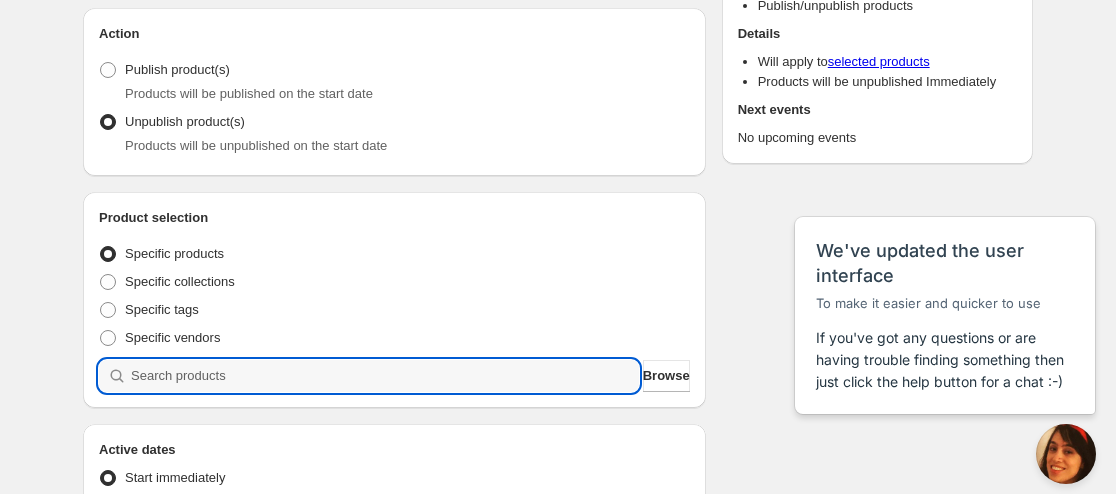 paste on "9174413672691" 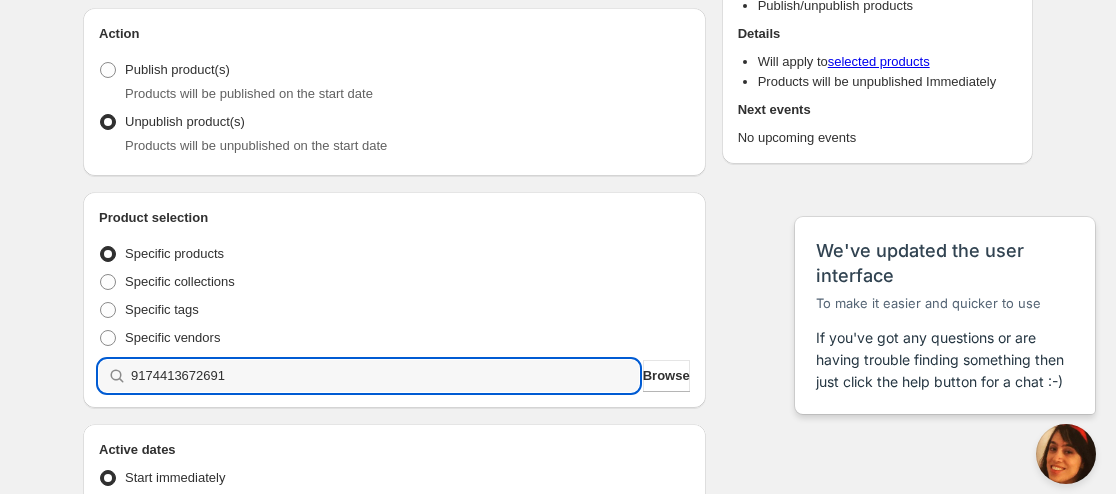 type on "9174413672691" 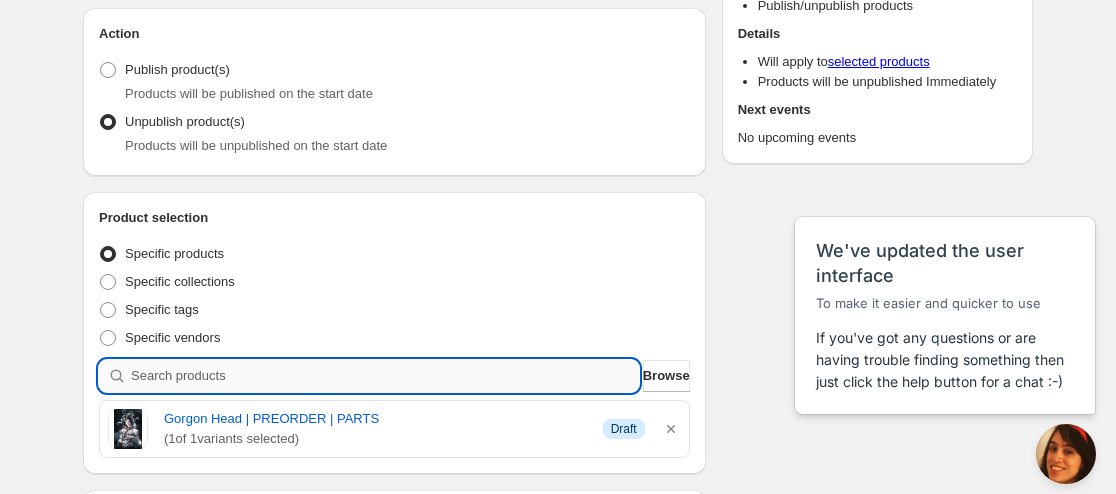 click at bounding box center [385, 376] 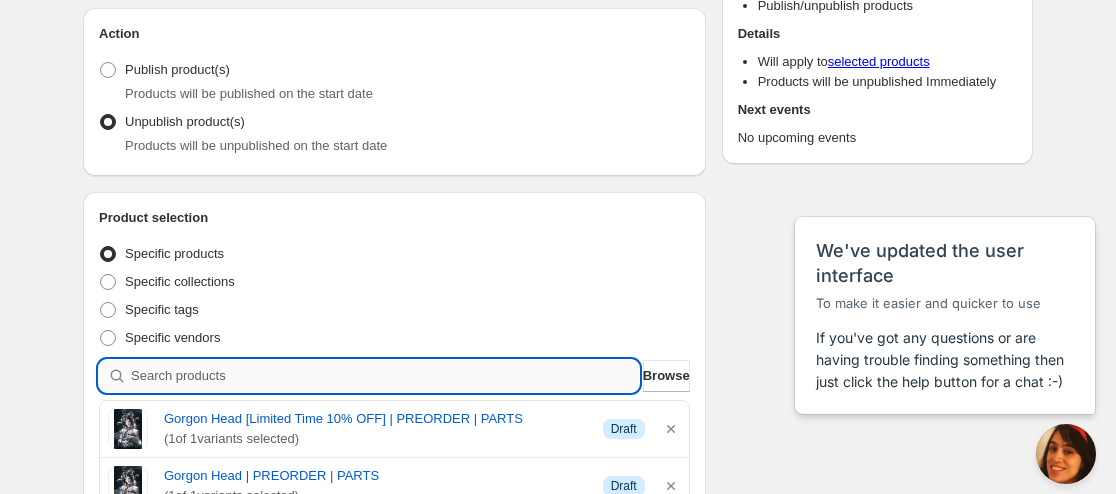 click at bounding box center (385, 376) 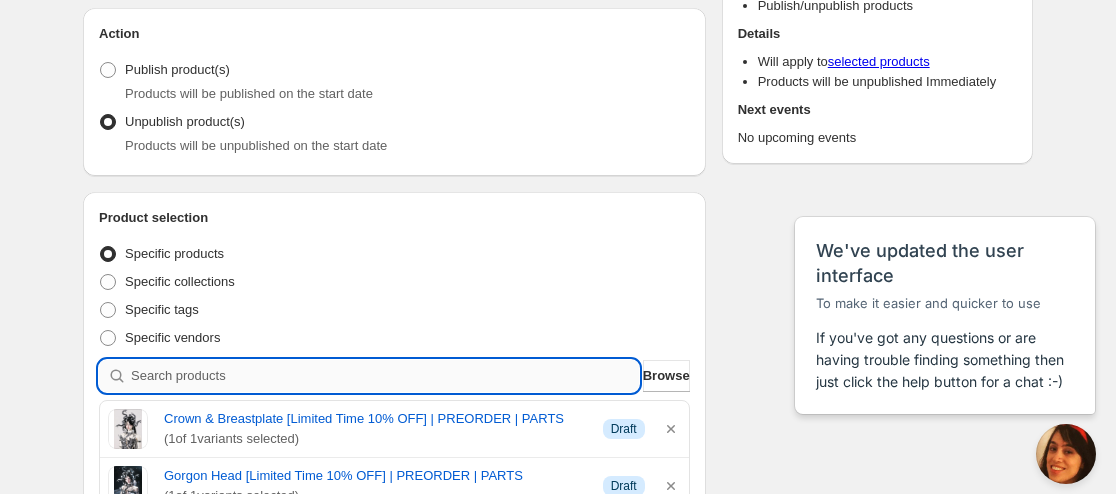 click at bounding box center (385, 376) 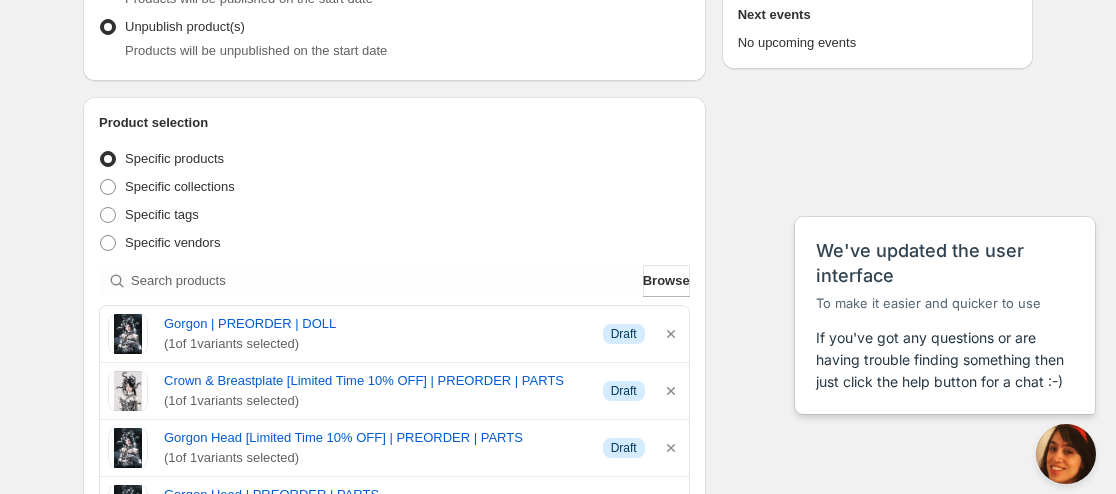 scroll, scrollTop: 400, scrollLeft: 0, axis: vertical 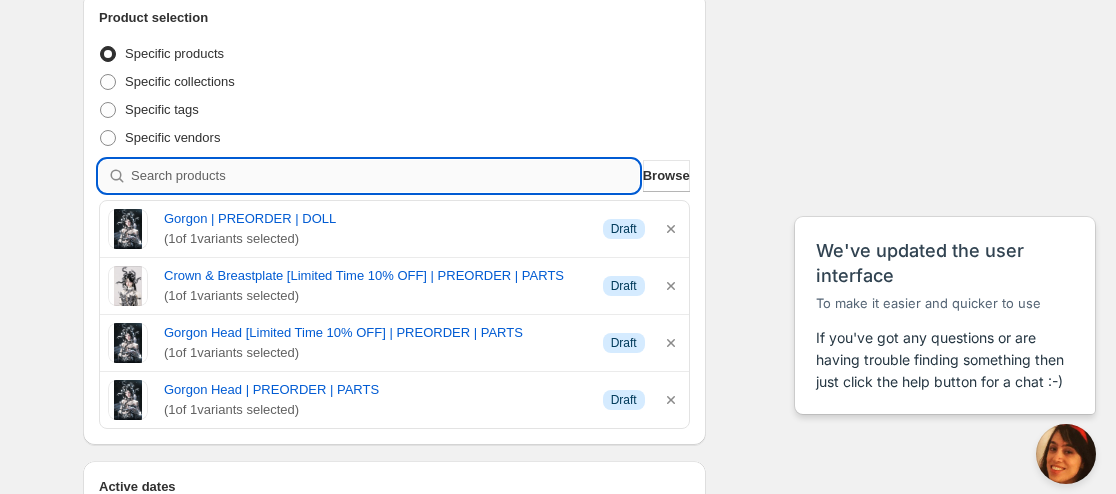 click at bounding box center (385, 176) 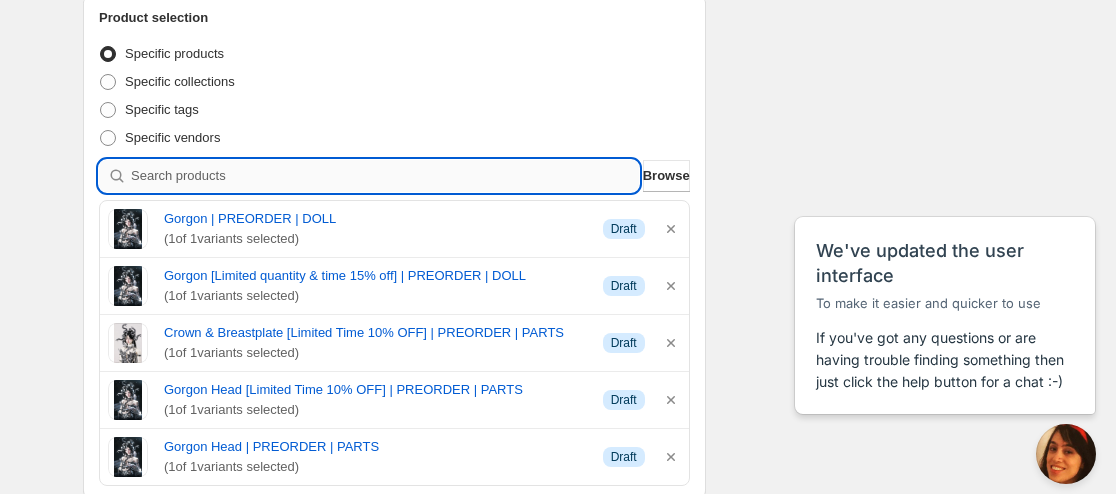 click at bounding box center (385, 176) 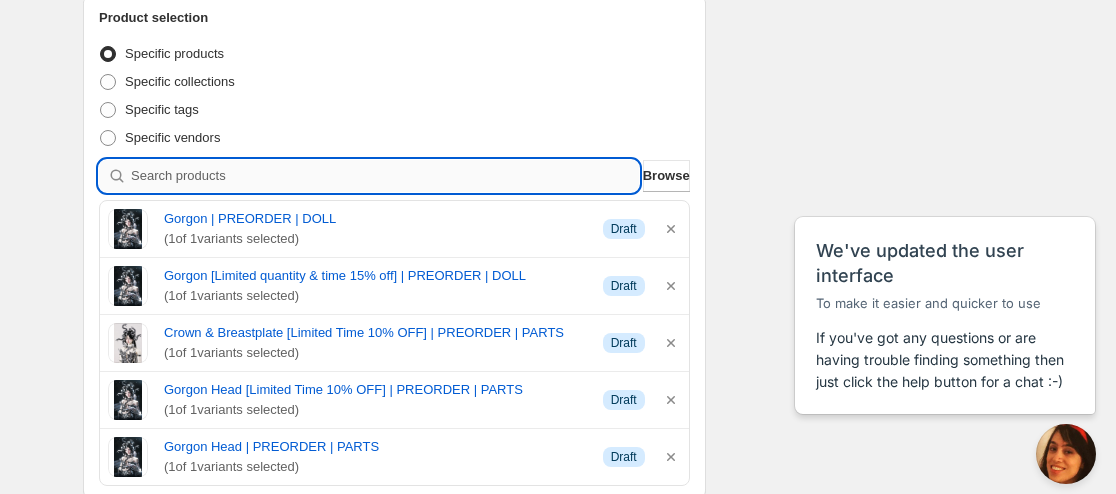 click at bounding box center [385, 176] 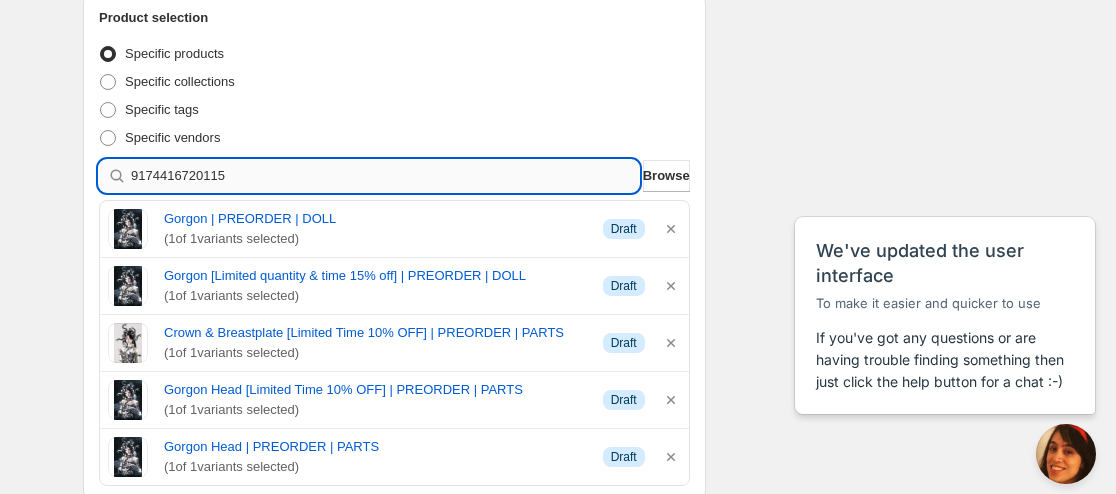 type 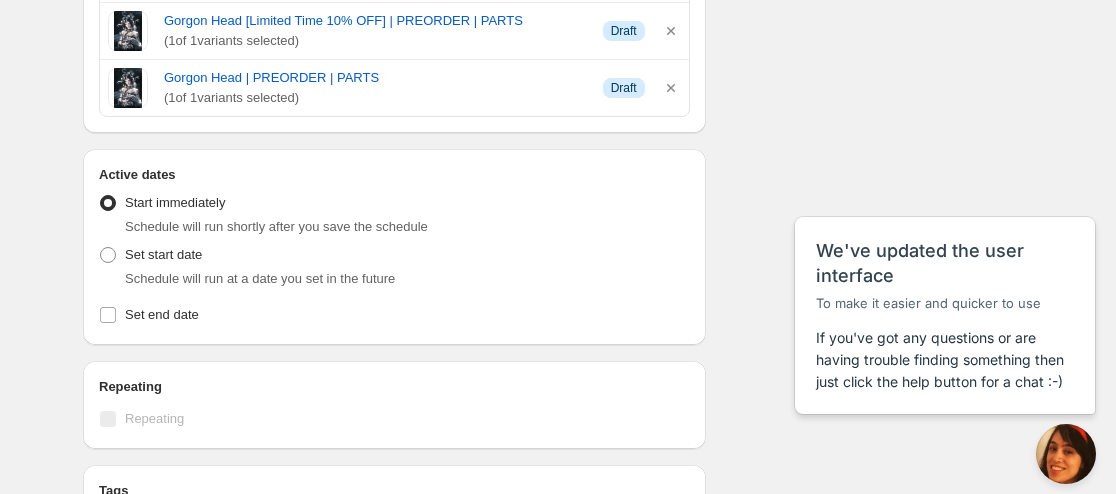 scroll, scrollTop: 900, scrollLeft: 0, axis: vertical 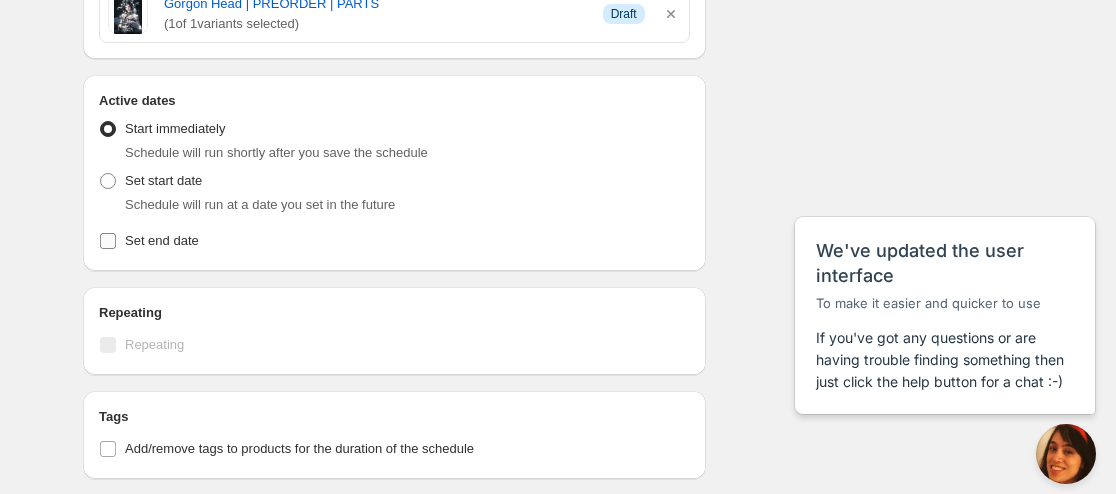 click on "Set end date" at bounding box center (162, 240) 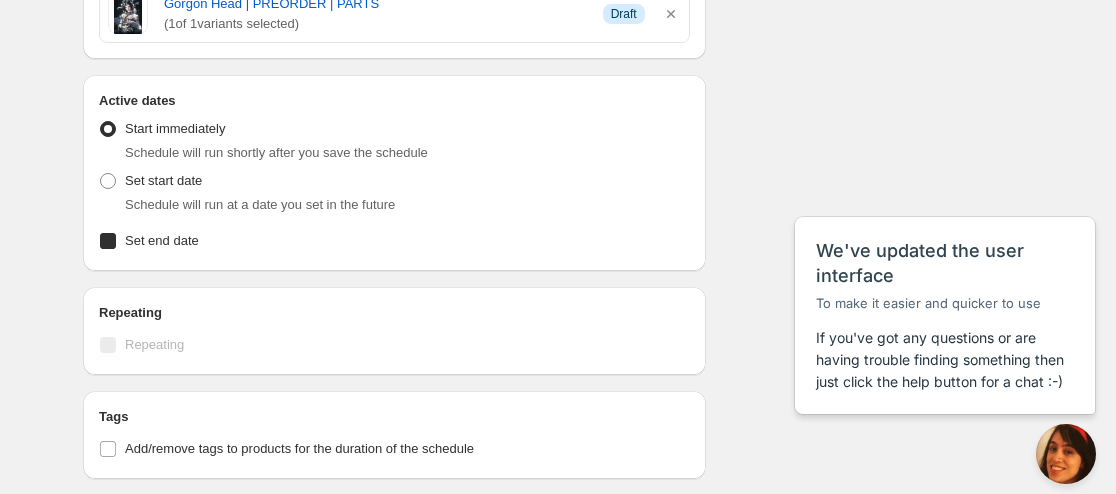 checkbox on "true" 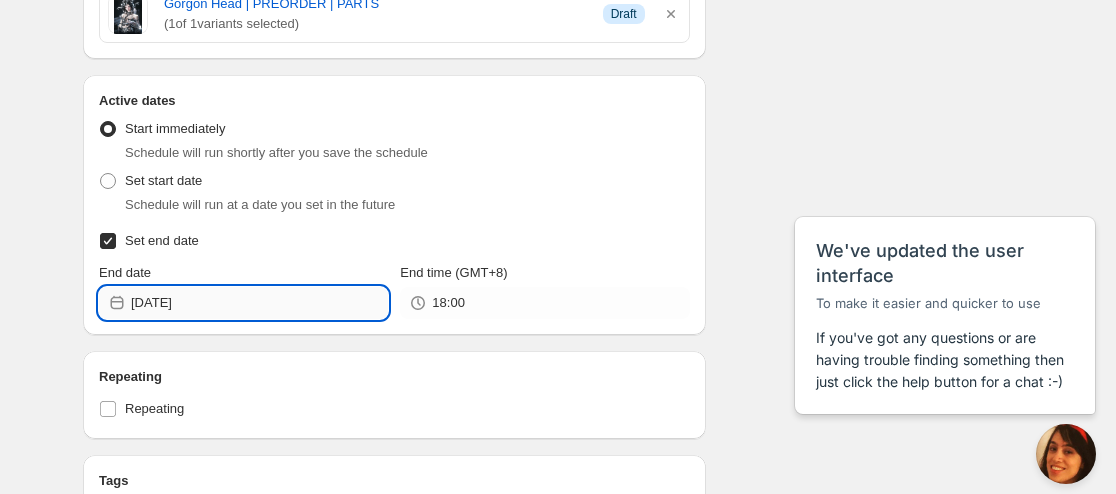click on "[DATE]" at bounding box center [259, 303] 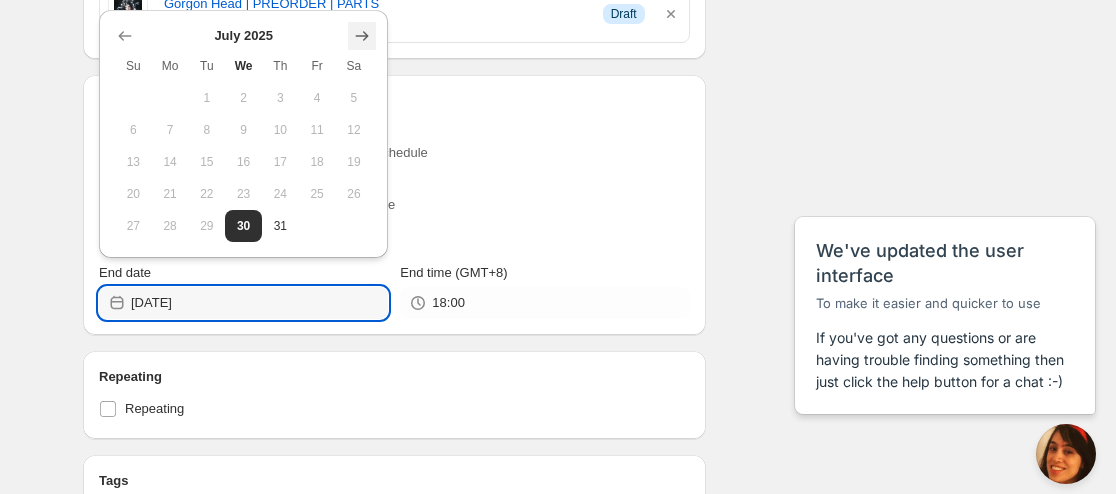 click 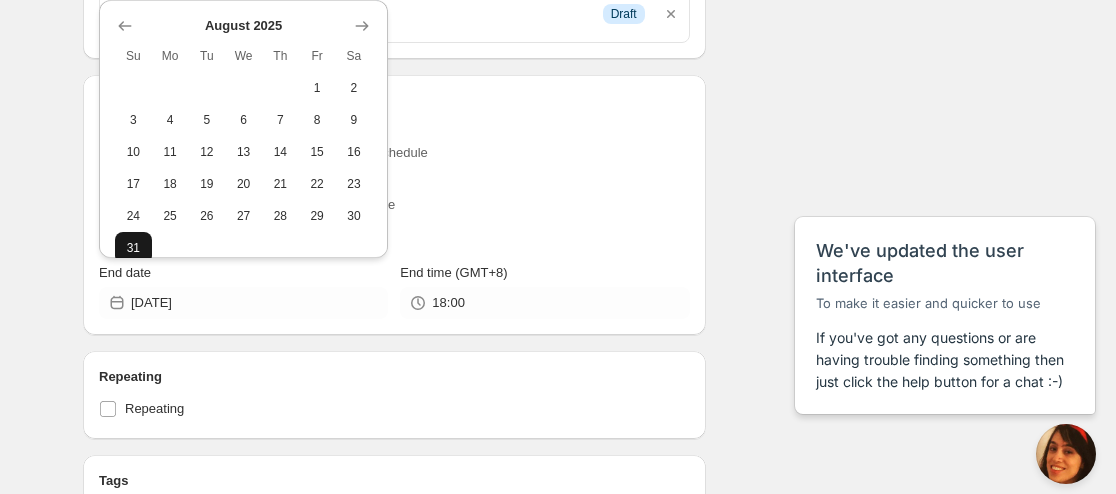 click on "31" at bounding box center [133, 248] 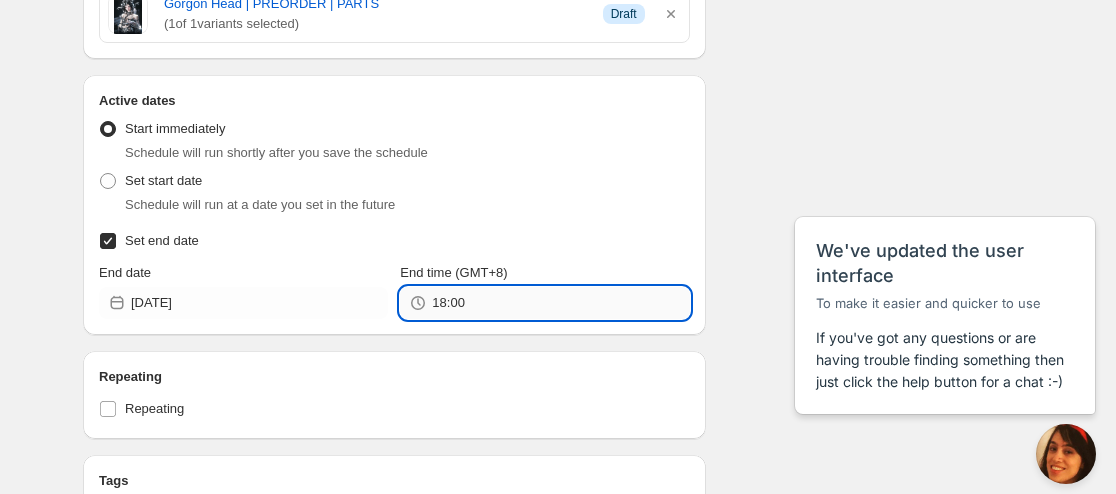 click on "18:00" at bounding box center [560, 303] 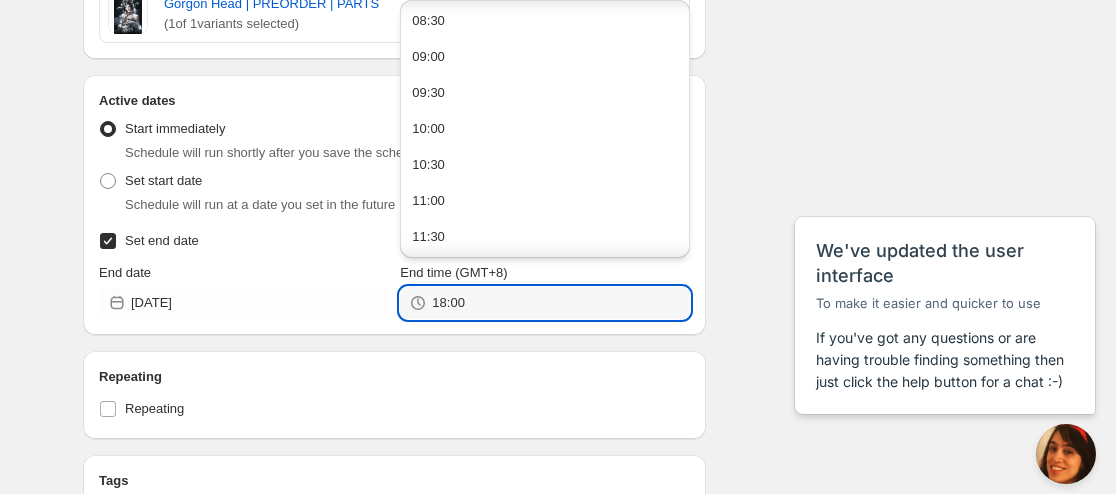 scroll, scrollTop: 800, scrollLeft: 0, axis: vertical 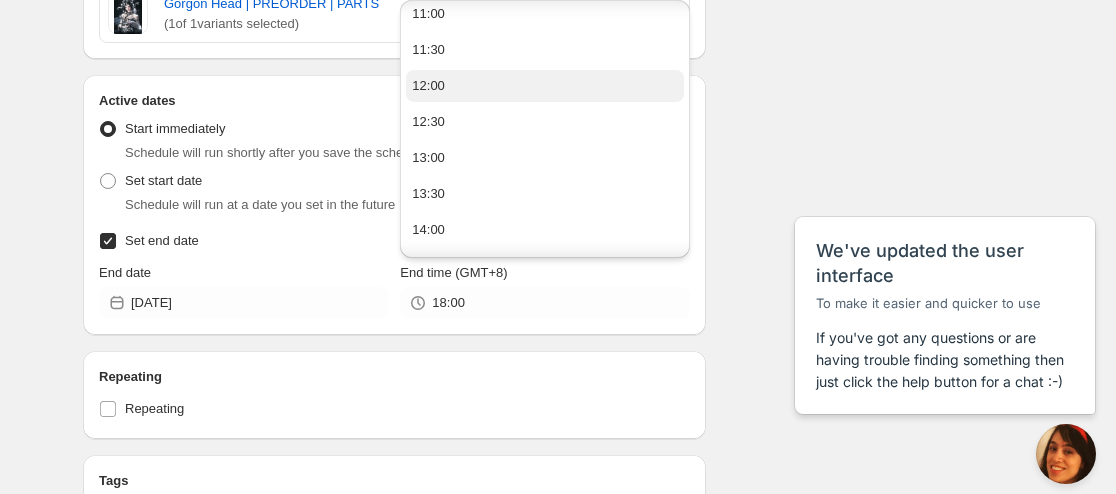 click on "12:00" at bounding box center [544, 86] 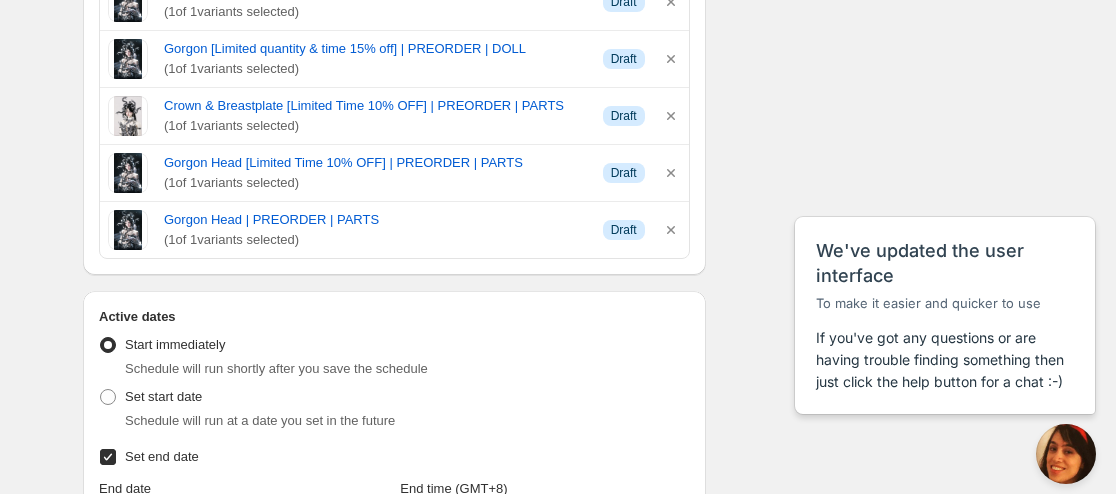 scroll, scrollTop: 600, scrollLeft: 0, axis: vertical 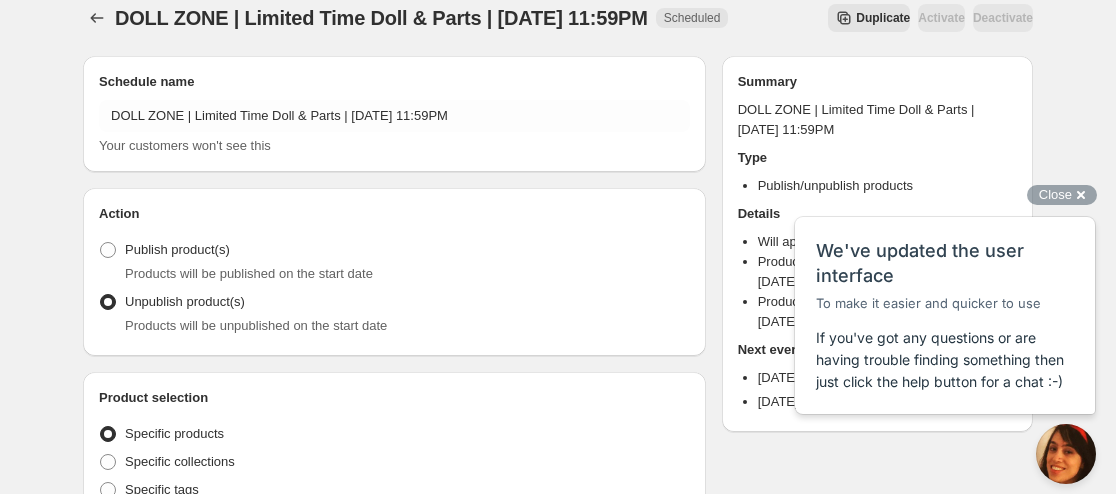 radio on "true" 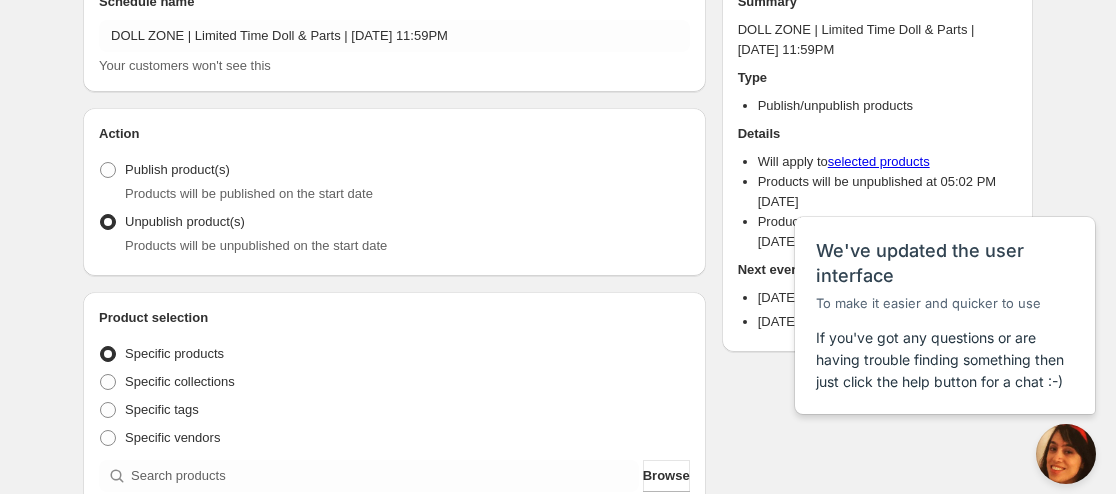scroll, scrollTop: 0, scrollLeft: 0, axis: both 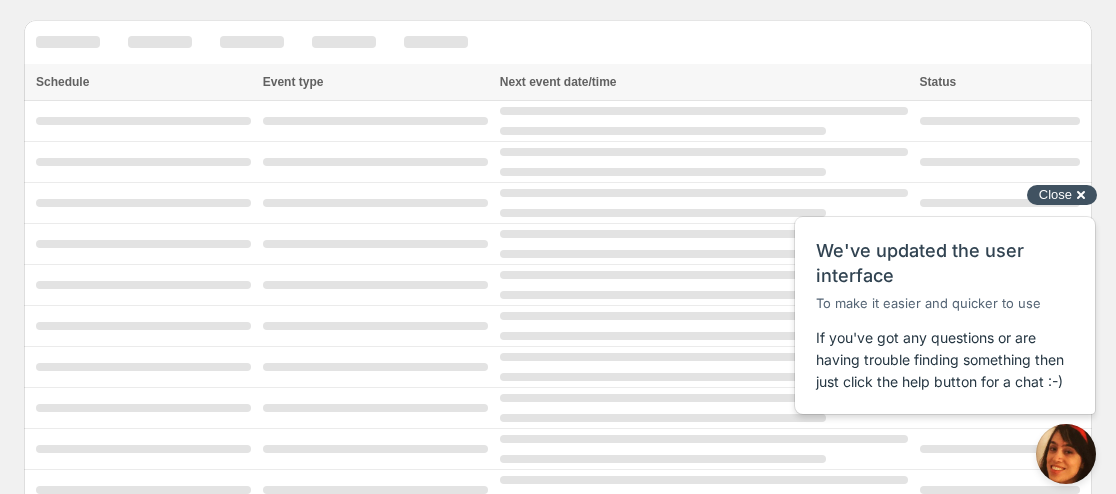 click on "Close cross-small" at bounding box center [1062, 195] 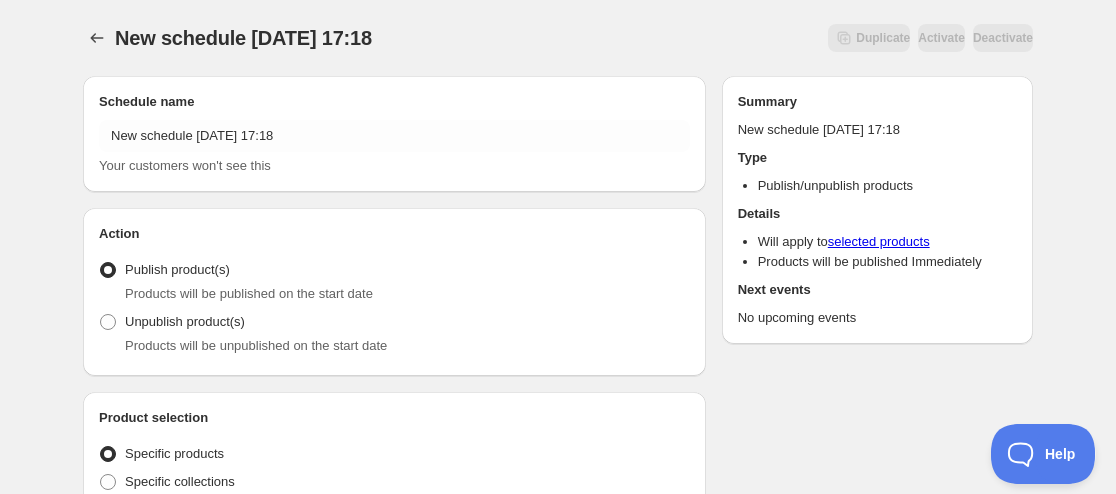 radio on "true" 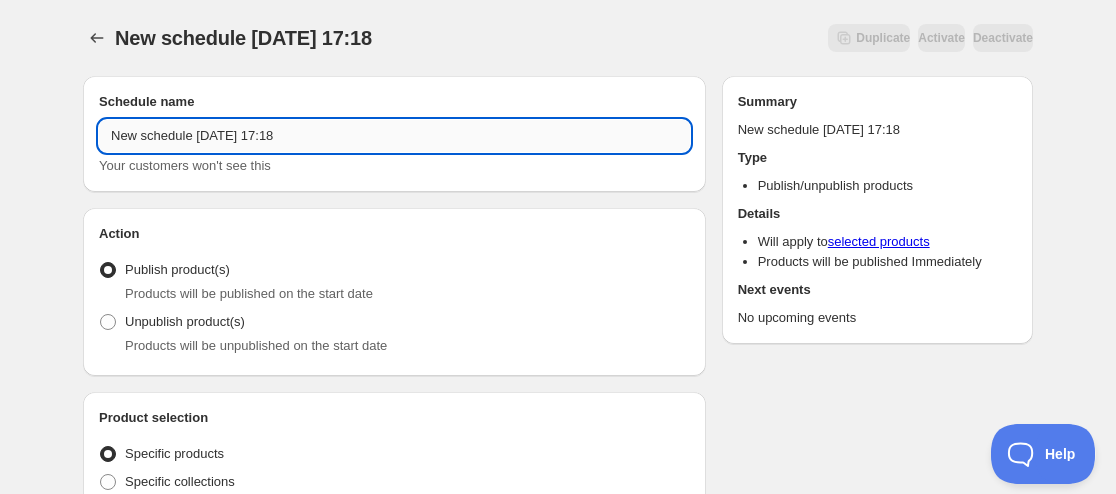 click on "New schedule [DATE] 17:18" at bounding box center (394, 136) 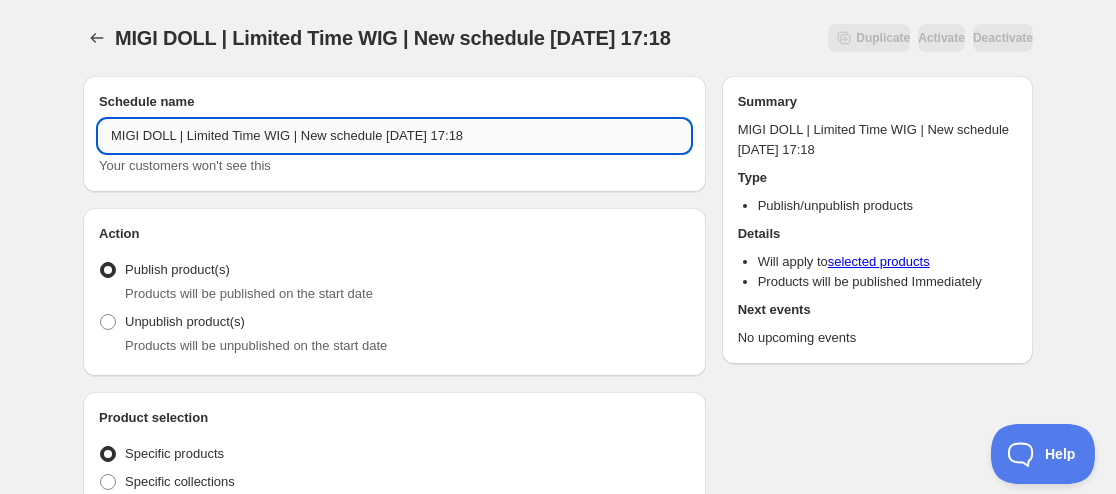 drag, startPoint x: 298, startPoint y: 140, endPoint x: 411, endPoint y: 134, distance: 113.15918 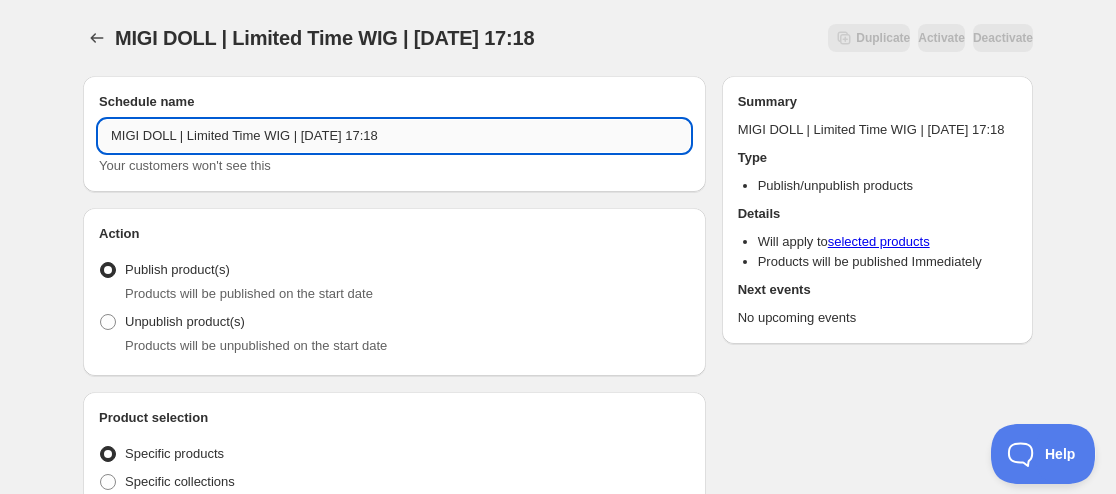 click on "MIGI DOLL | Limited Time WIG | [DATE] 17:18" at bounding box center [394, 136] 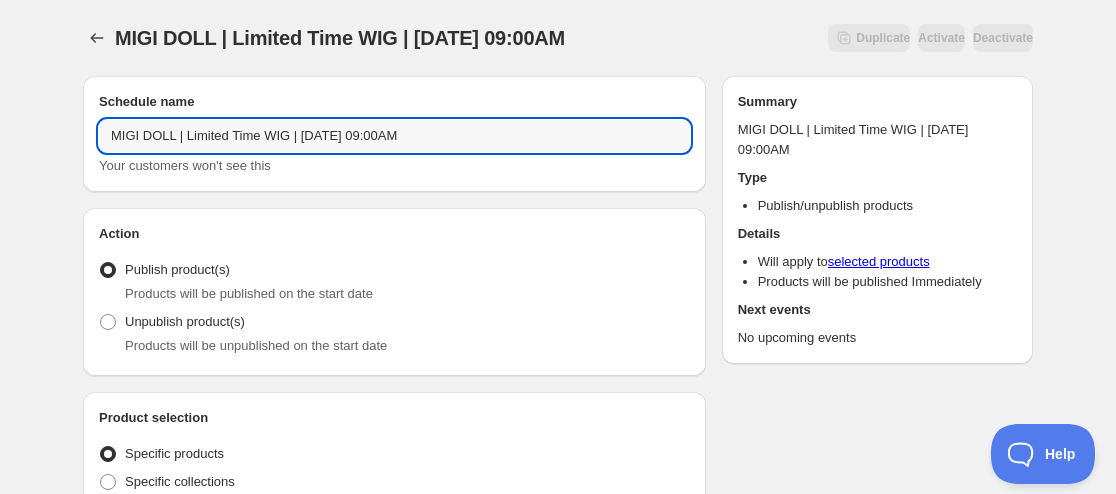 type on "MIGI DOLL | Limited Time WIG | [DATE] 09:00AM" 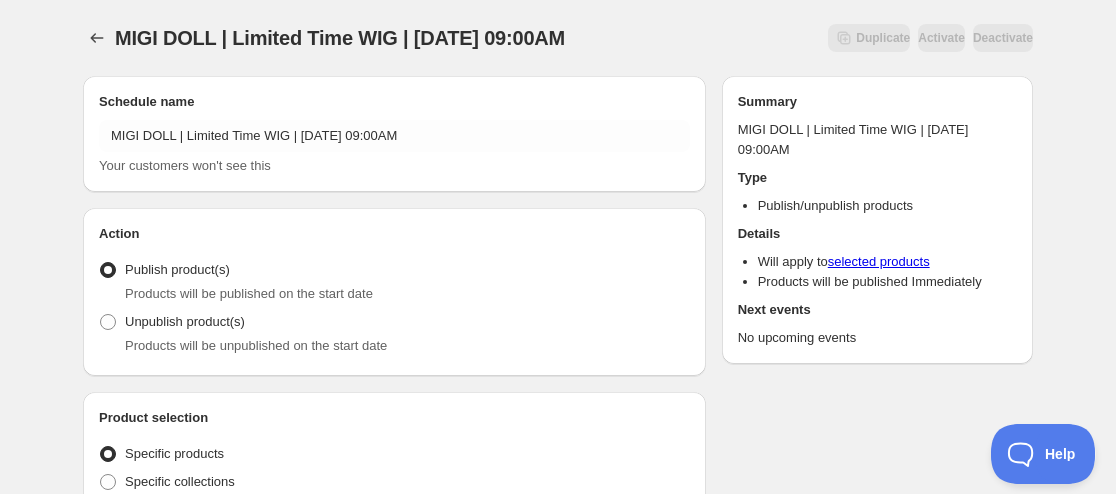click on "Products will be unpublished on the start date" at bounding box center (256, 345) 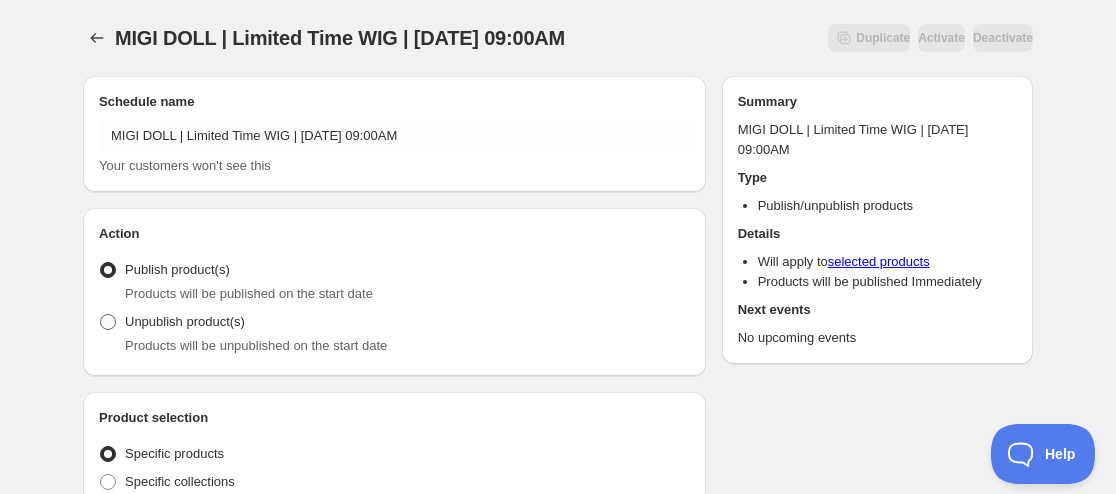click on "Unpublish product(s)" at bounding box center (185, 322) 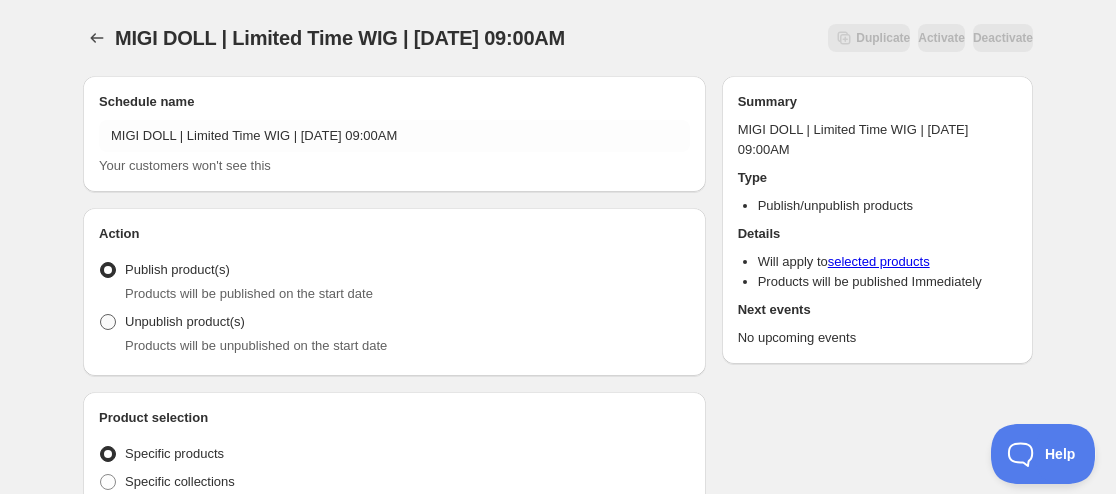 radio on "true" 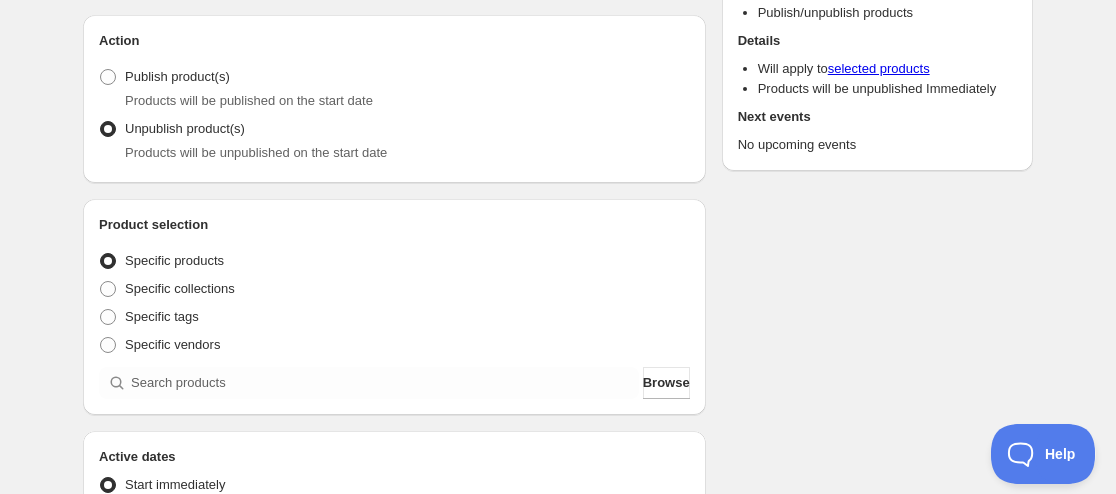 scroll, scrollTop: 200, scrollLeft: 0, axis: vertical 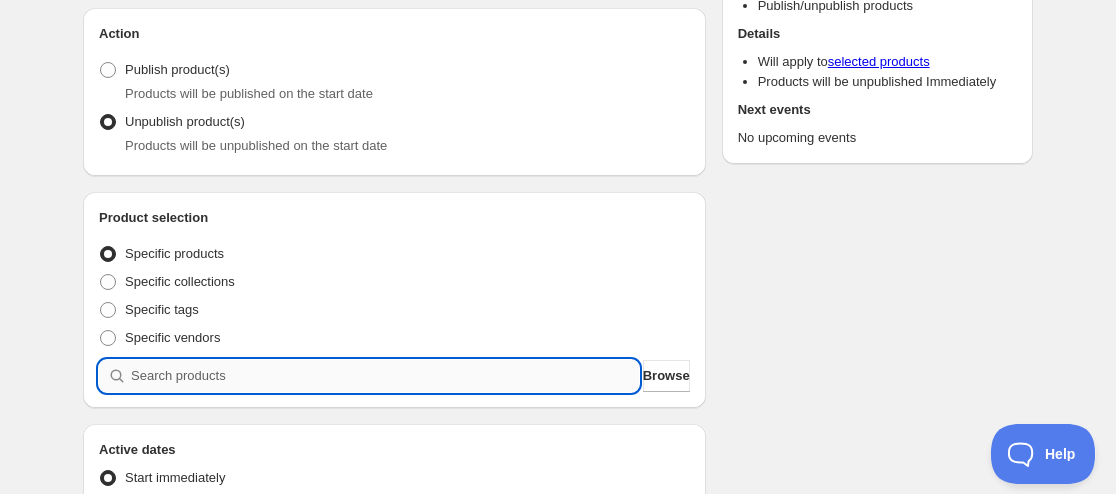 click at bounding box center (385, 376) 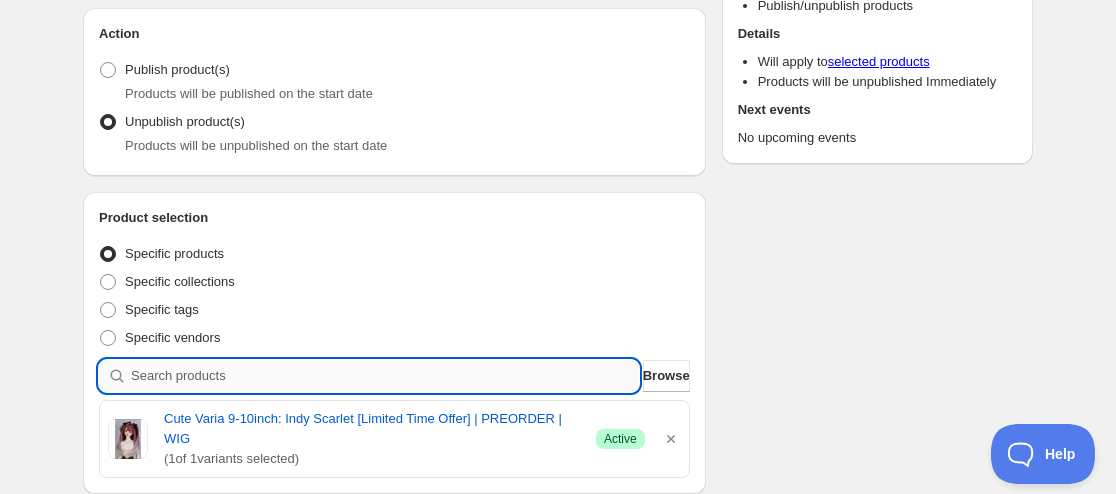 click at bounding box center [385, 376] 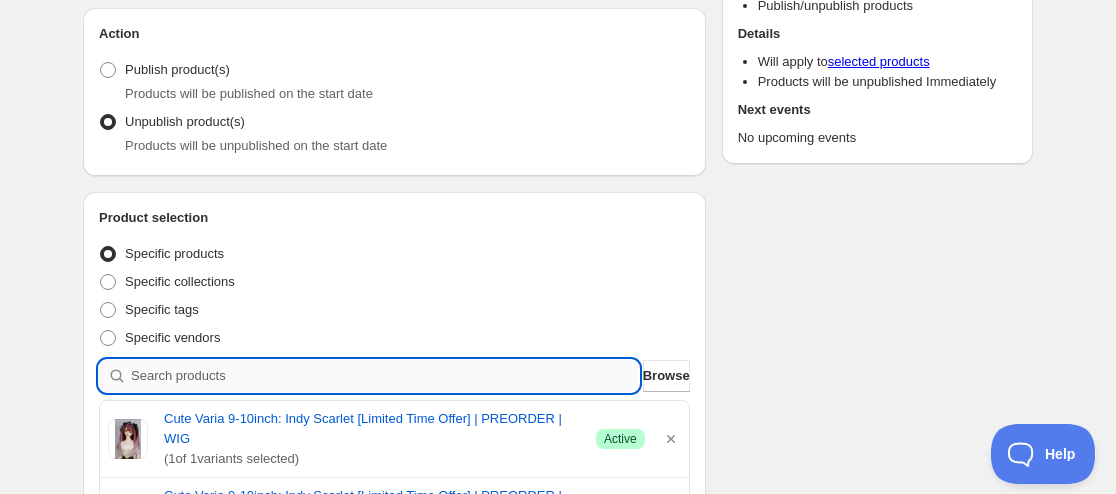 click at bounding box center (385, 376) 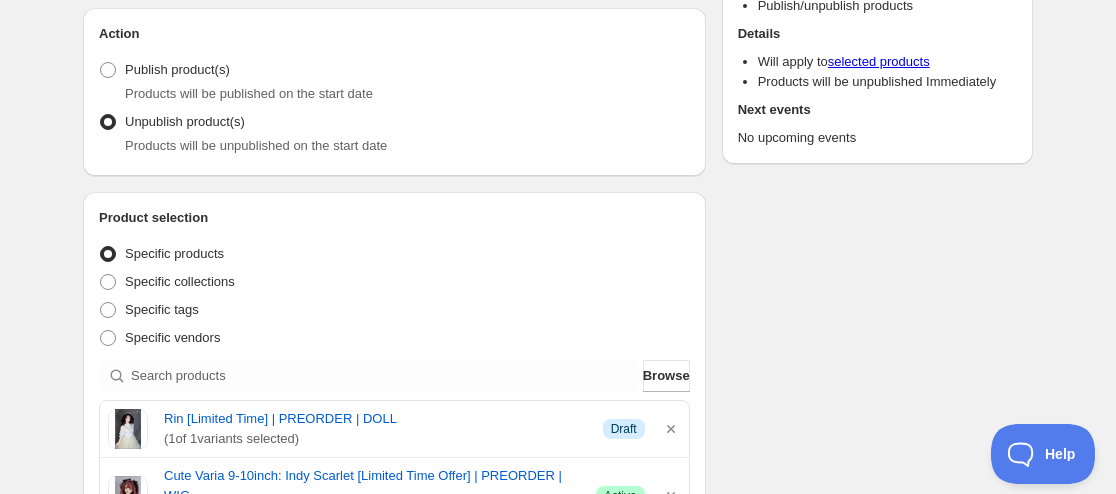 scroll, scrollTop: 300, scrollLeft: 0, axis: vertical 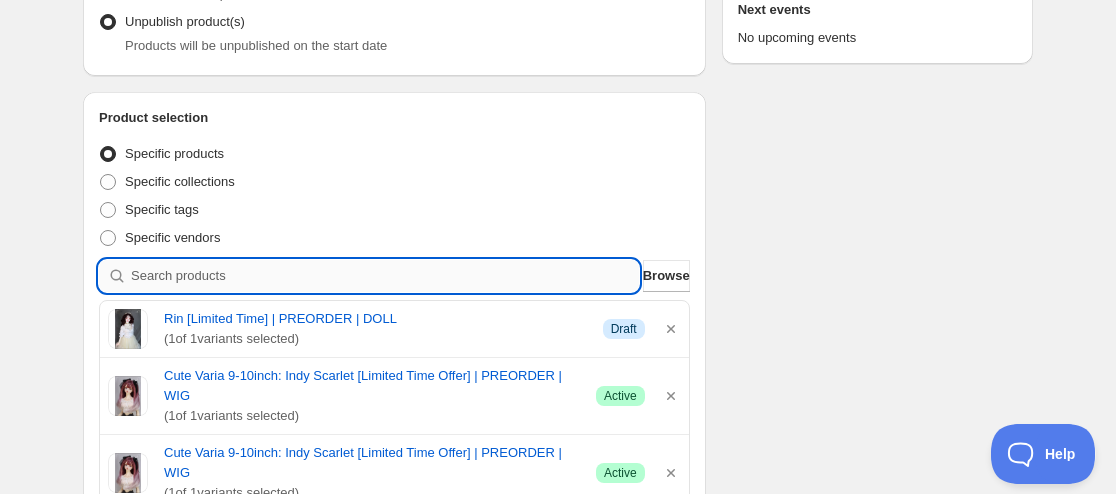 click at bounding box center (385, 276) 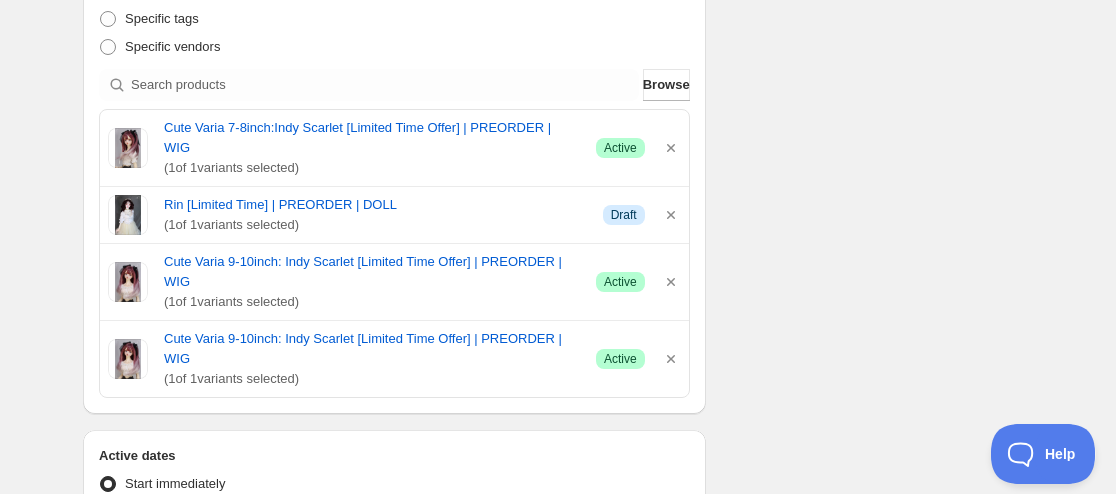 scroll, scrollTop: 500, scrollLeft: 0, axis: vertical 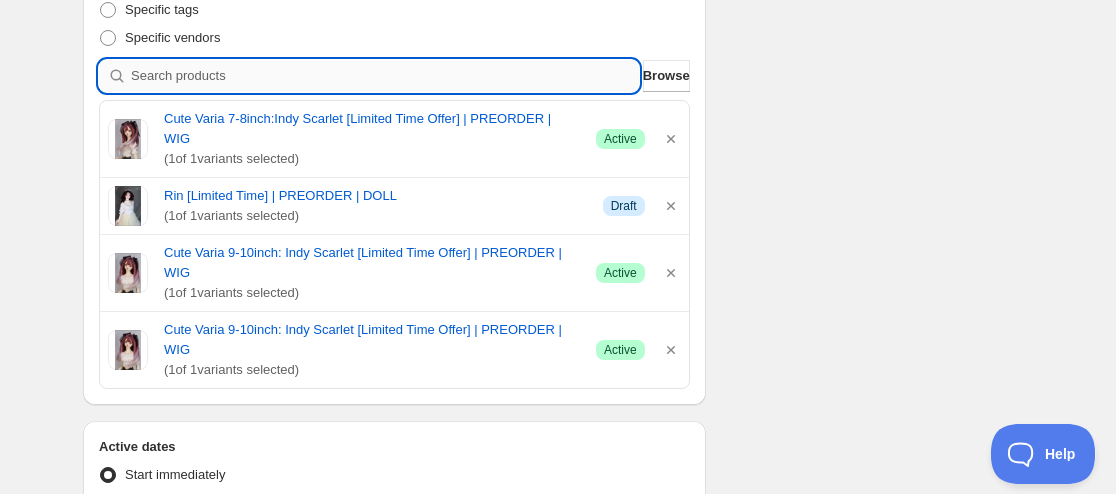 click at bounding box center (385, 76) 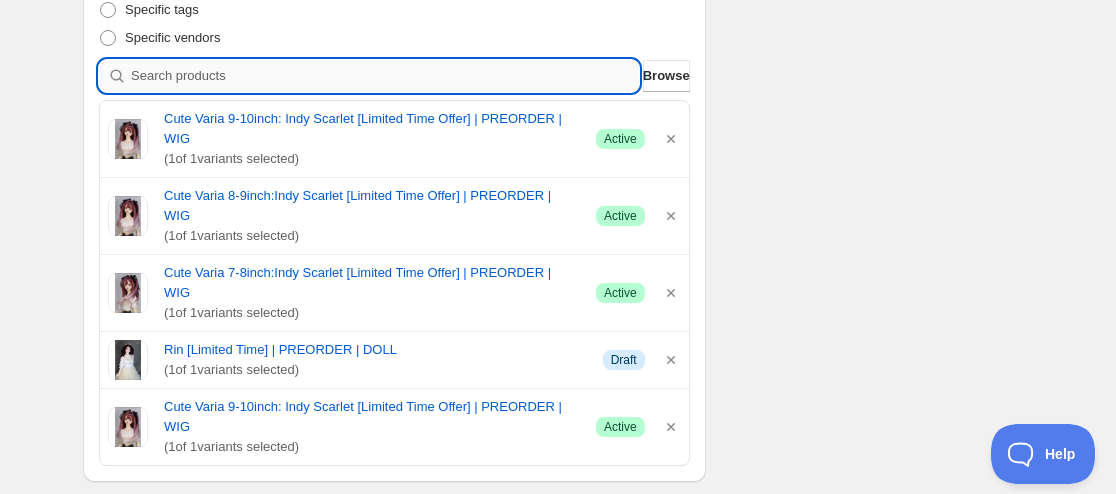 click at bounding box center (385, 76) 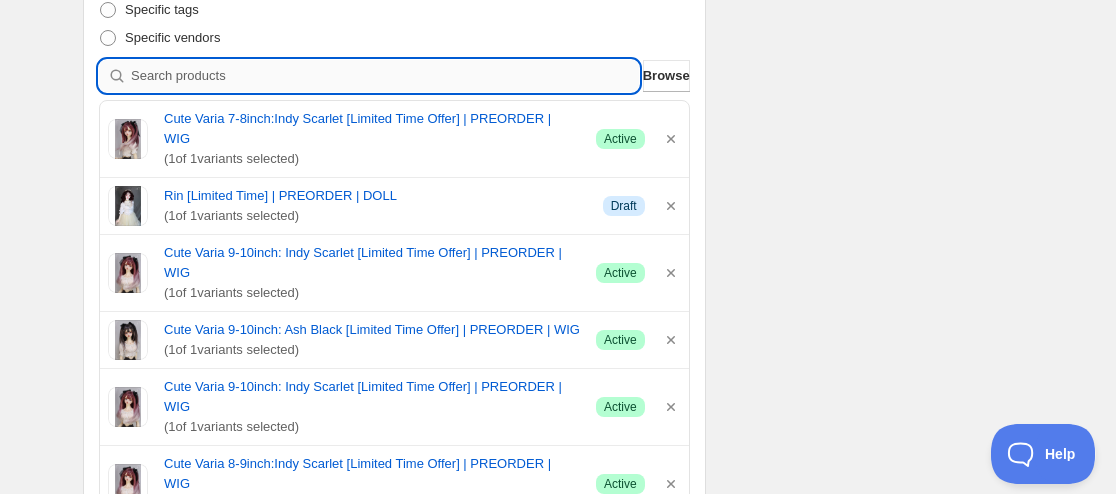 click at bounding box center (385, 76) 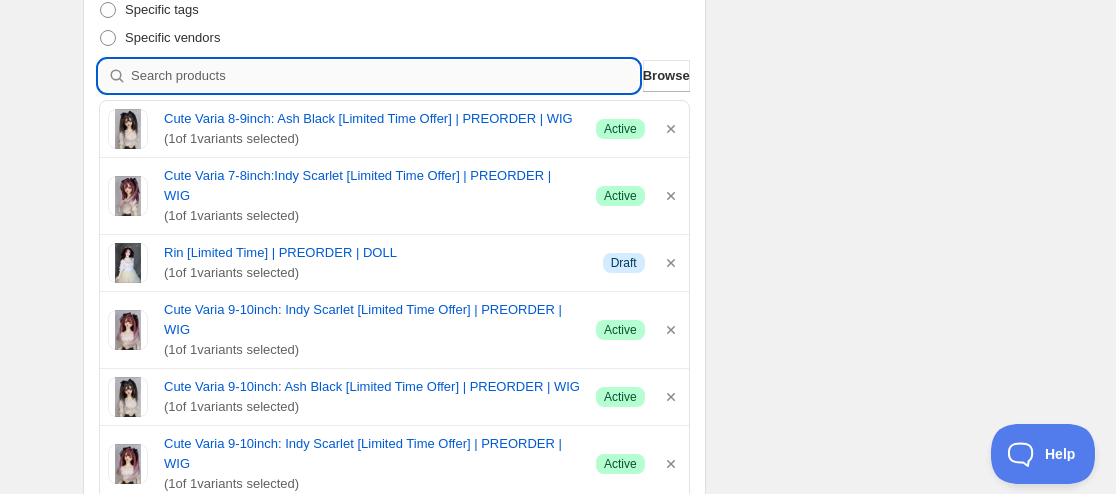 click at bounding box center (385, 76) 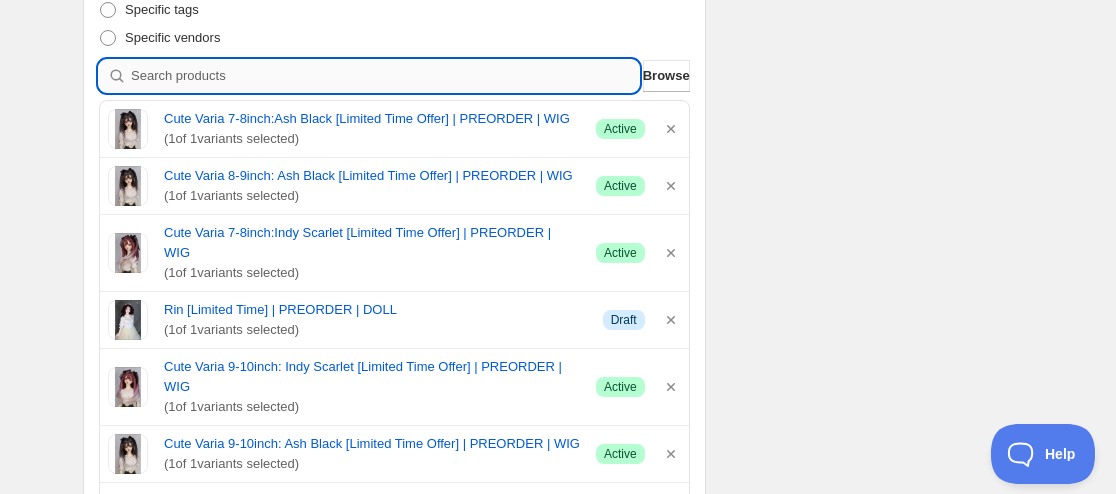 click at bounding box center [385, 76] 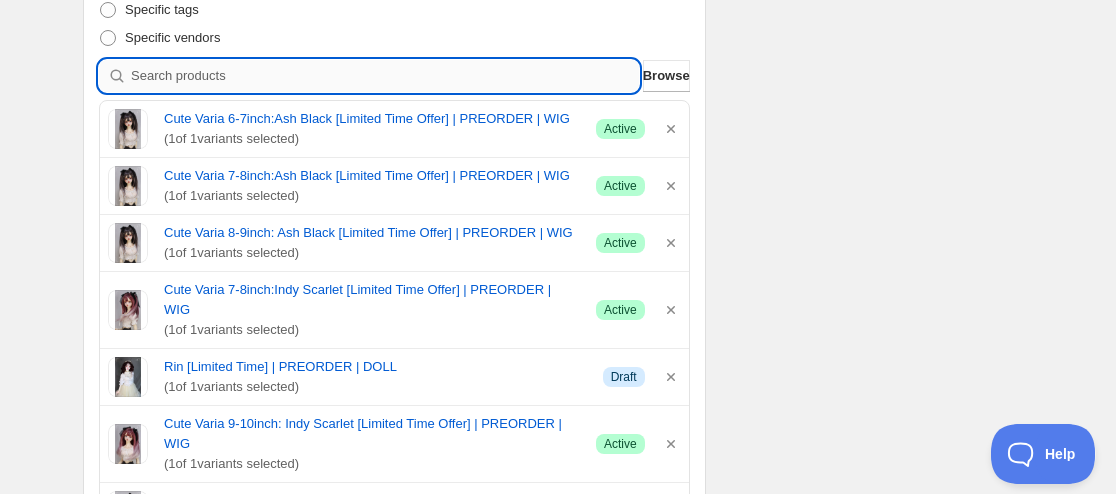 click at bounding box center [385, 76] 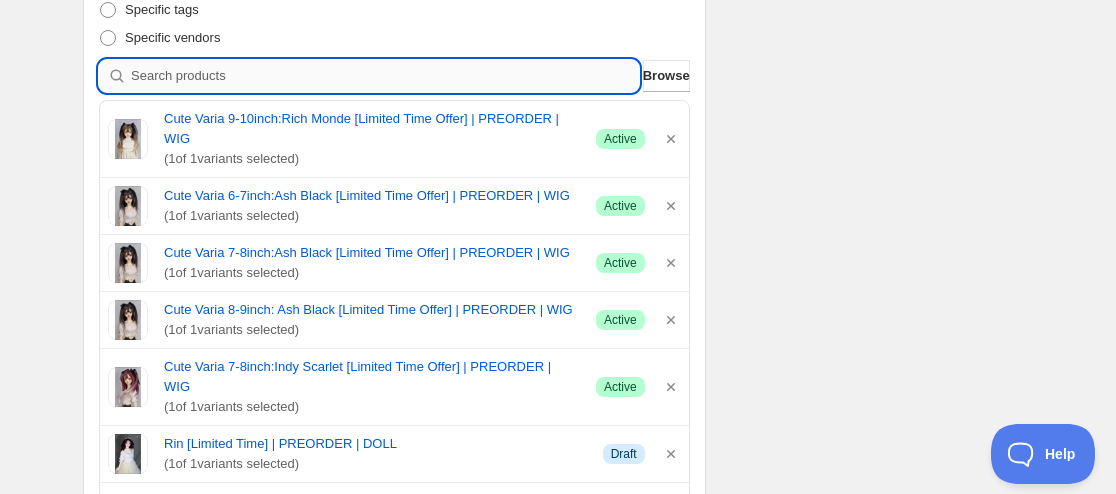 click at bounding box center (385, 76) 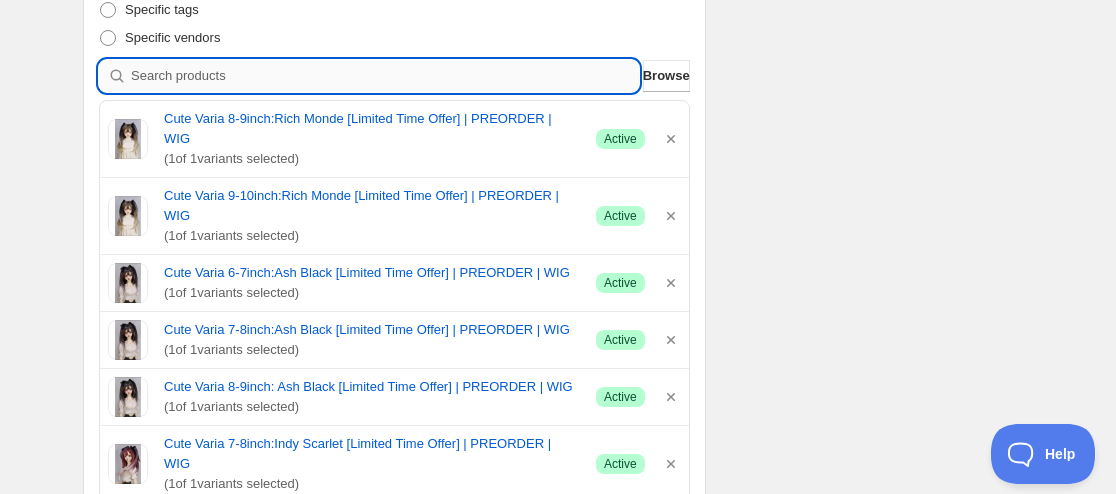 click at bounding box center (385, 76) 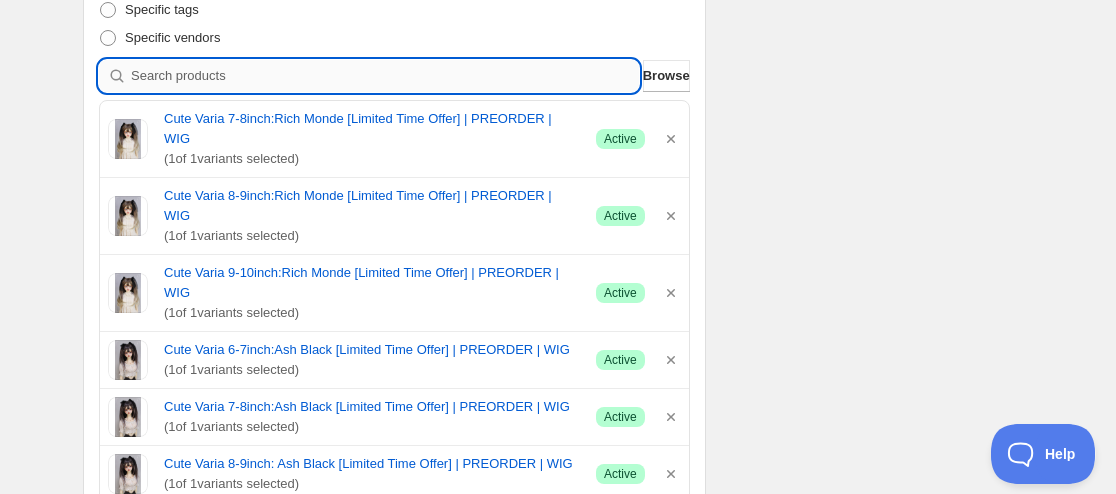 click at bounding box center [385, 76] 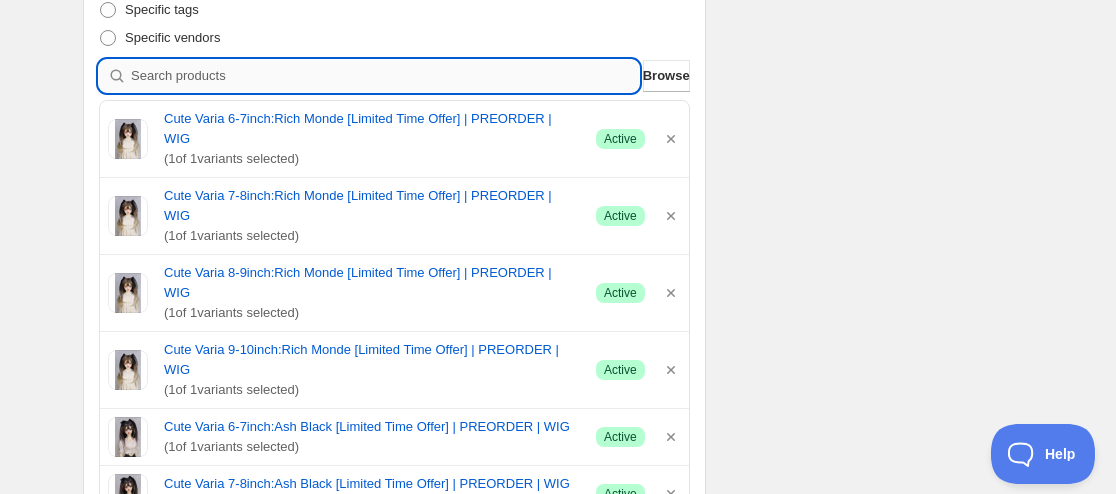 click at bounding box center [385, 76] 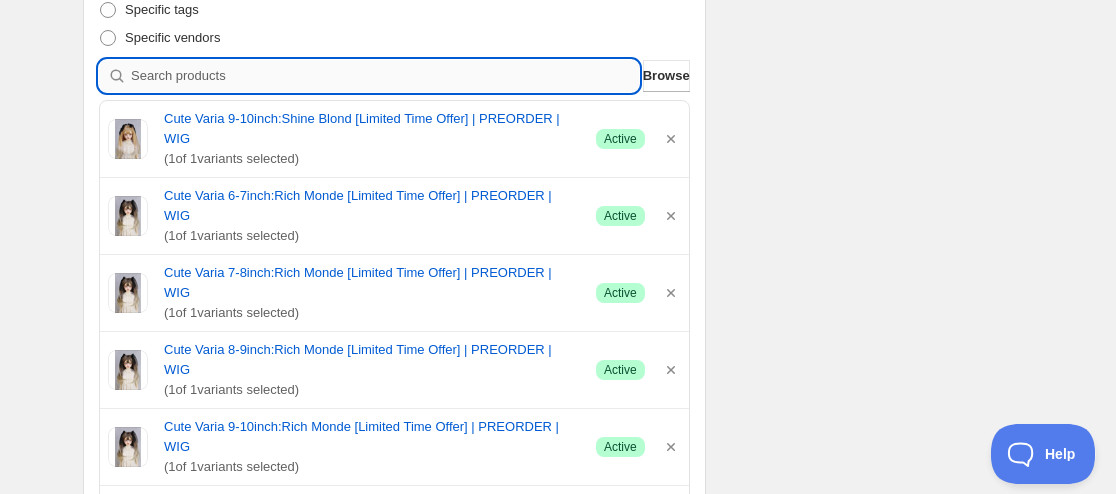 click at bounding box center [385, 76] 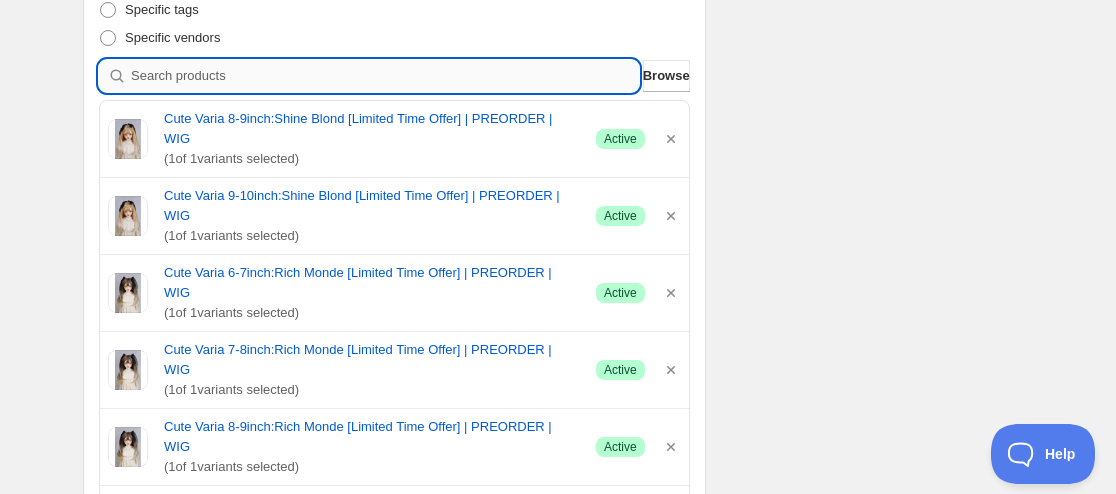 click at bounding box center (385, 76) 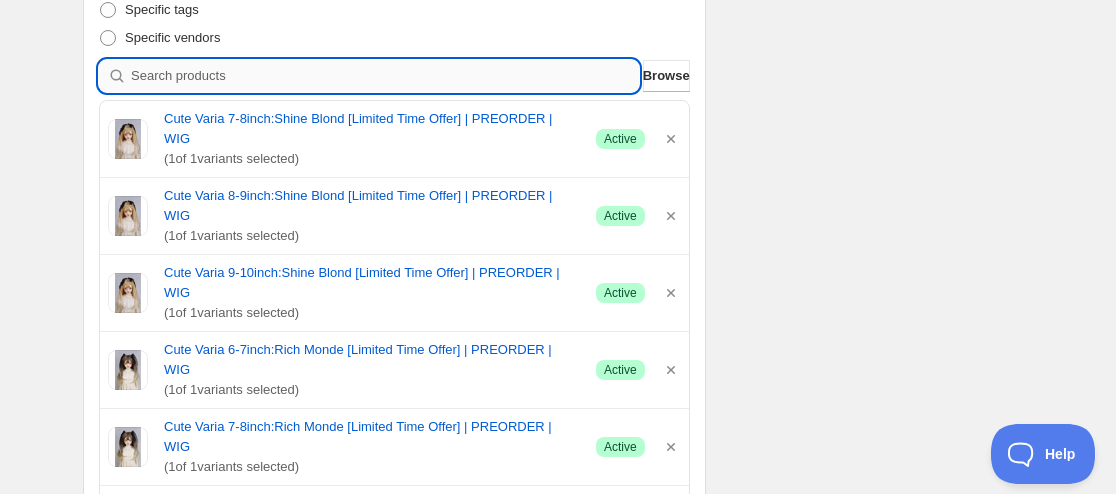 click at bounding box center (385, 76) 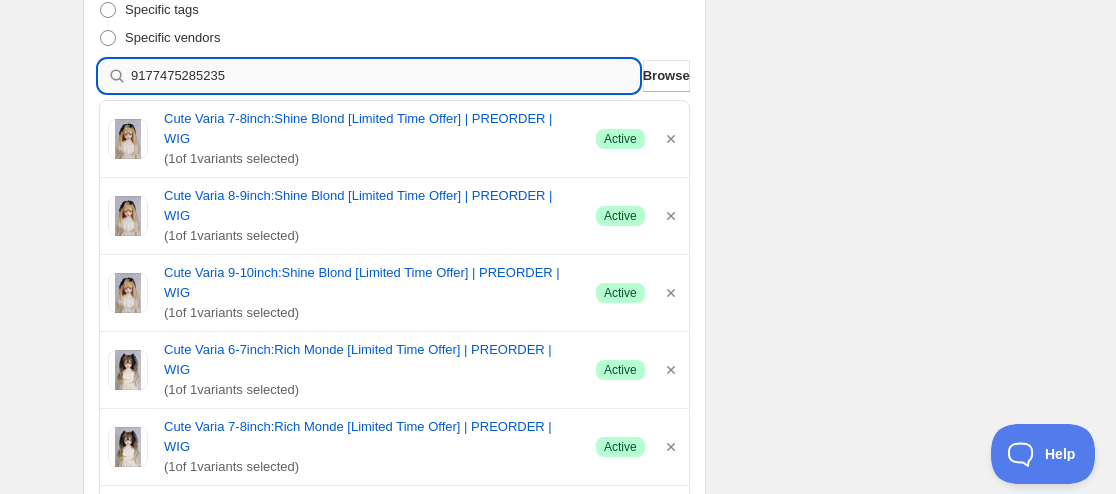 type 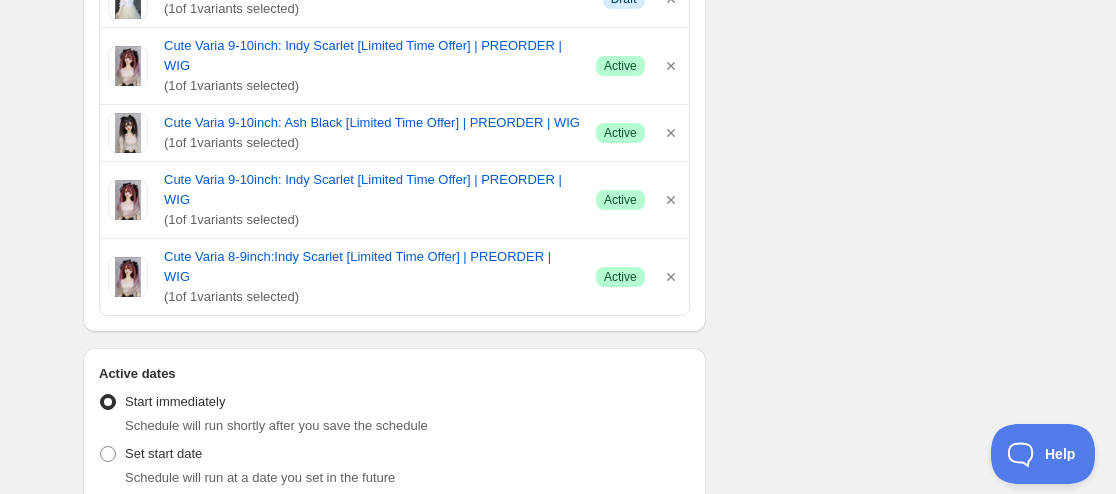 scroll, scrollTop: 1500, scrollLeft: 0, axis: vertical 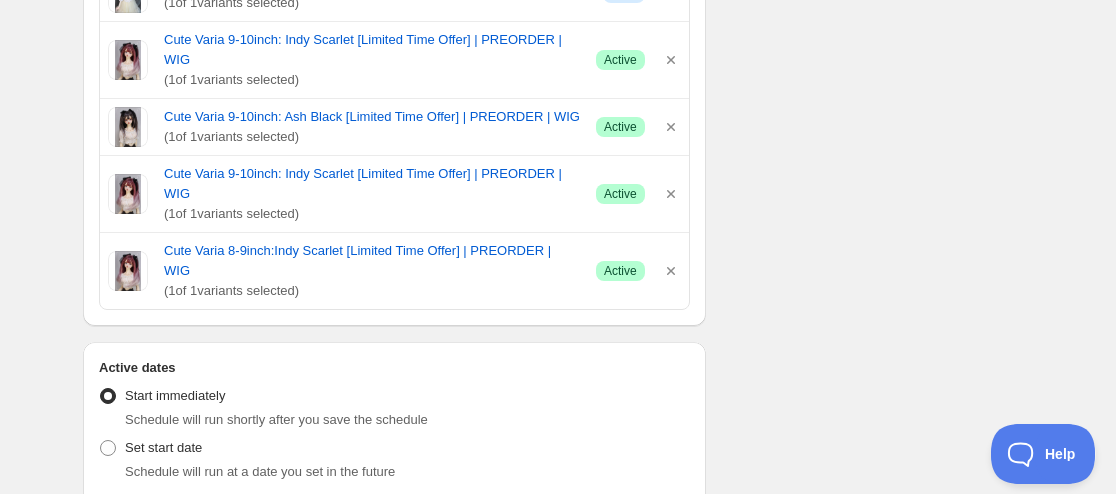 click on "Set end date" at bounding box center (162, 507) 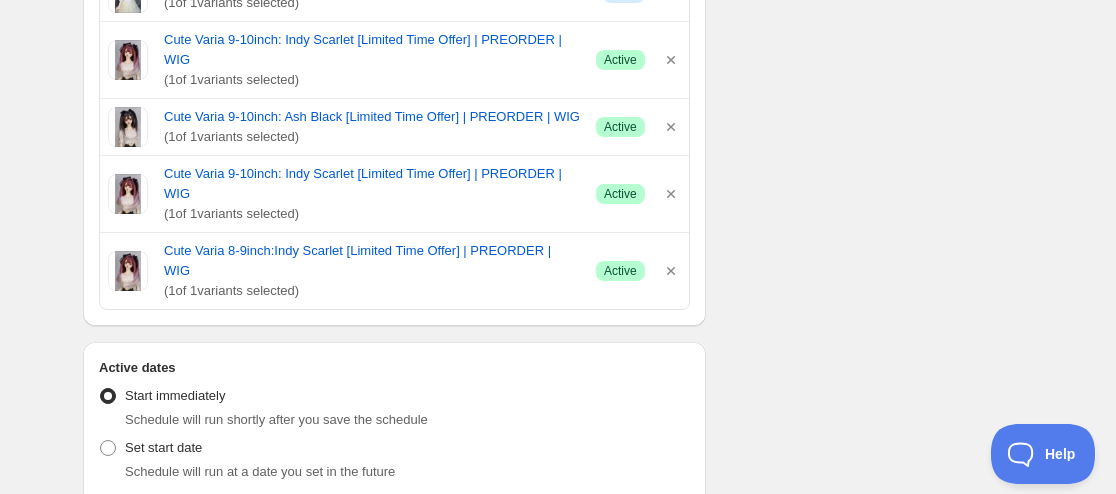 click on "Active dates Active Date Type Start immediately Schedule will run shortly after you save the schedule Set start date Schedule will run at a date you set in the future Set end date End date [DATE] End time (GMT+8) 18:30" at bounding box center [394, 472] 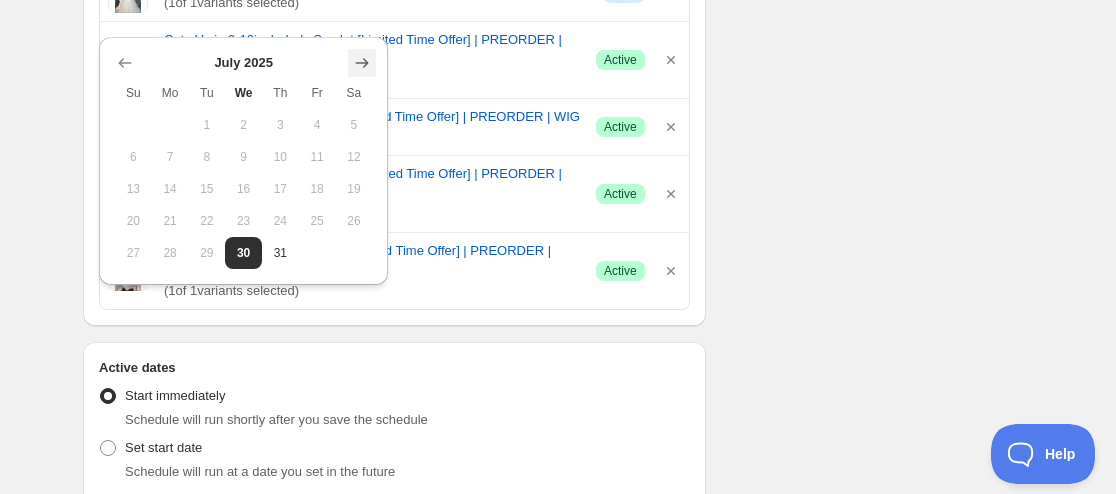 click 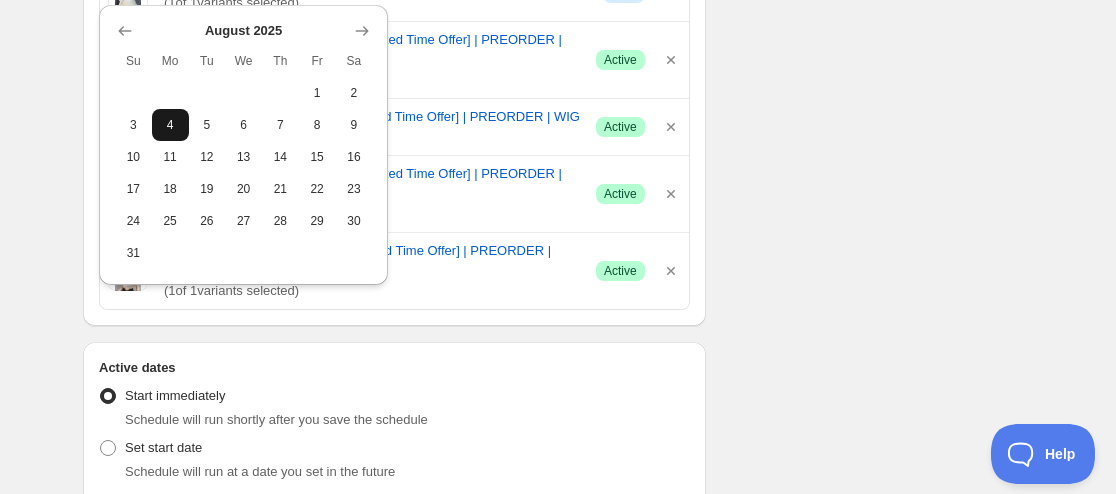 click on "4" at bounding box center (170, 125) 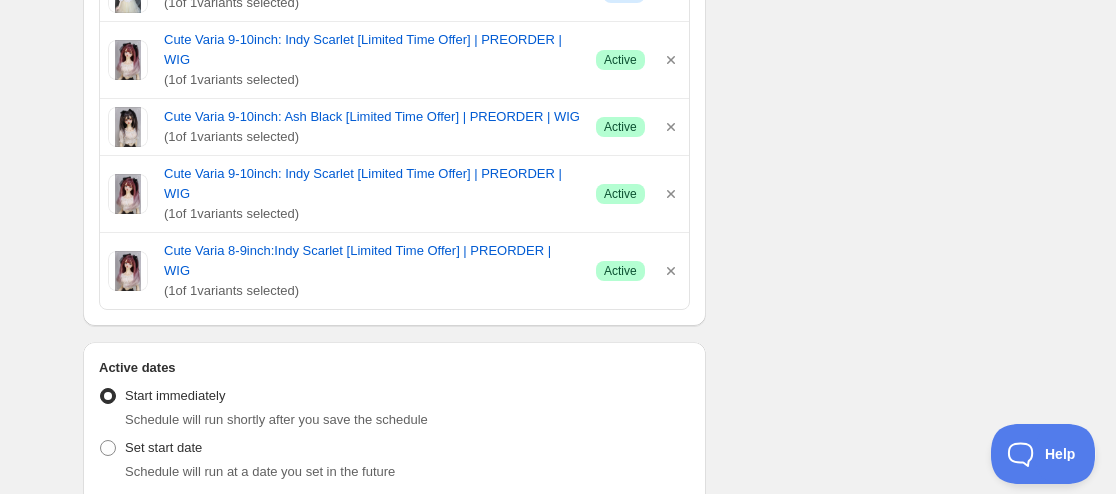 click on "Active dates Active Date Type Start immediately Schedule will run shortly after you save the schedule Set start date Schedule will run at a date you set in the future Set end date End date [DATE] End time (GMT+8) 18:30" at bounding box center (394, 472) 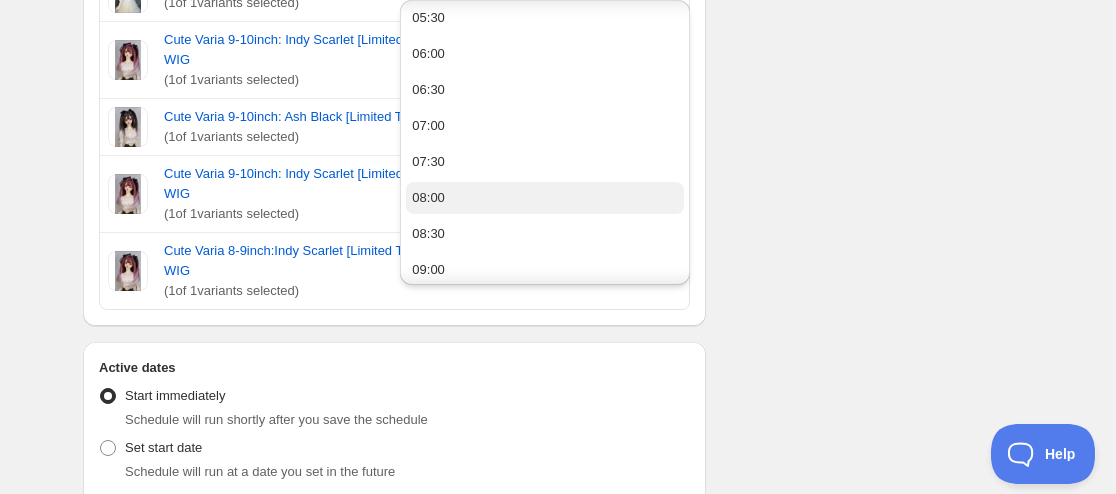 scroll, scrollTop: 500, scrollLeft: 0, axis: vertical 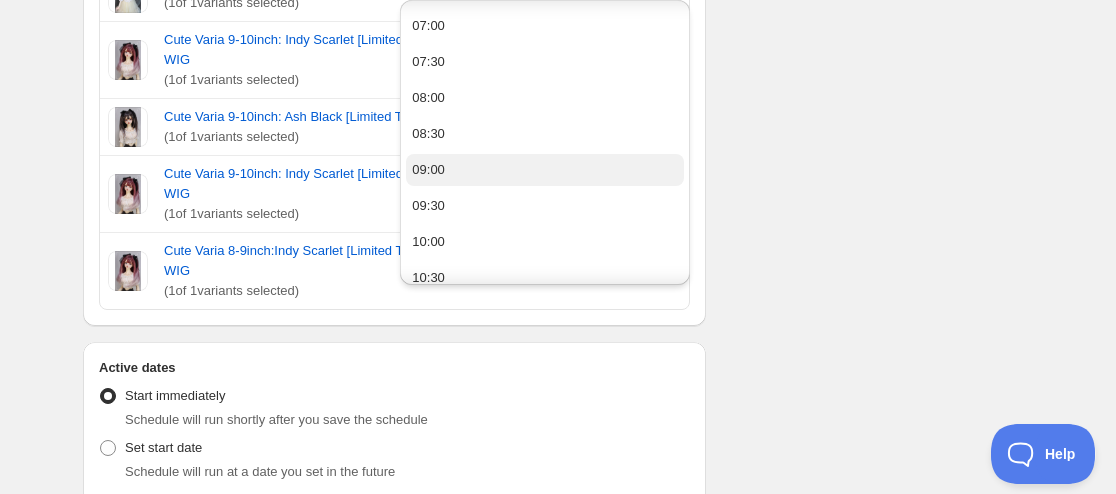 click on "09:00" at bounding box center [544, 170] 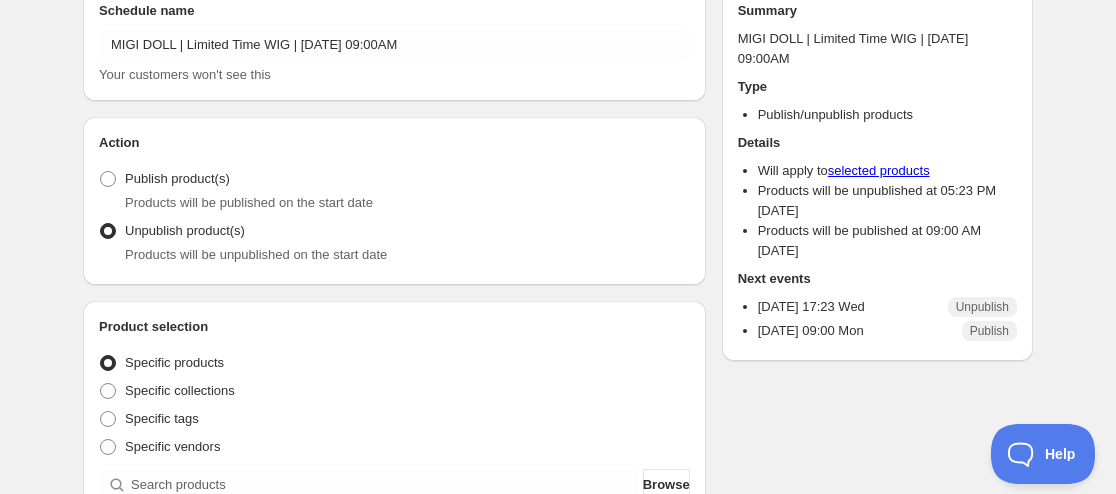 scroll, scrollTop: 0, scrollLeft: 0, axis: both 